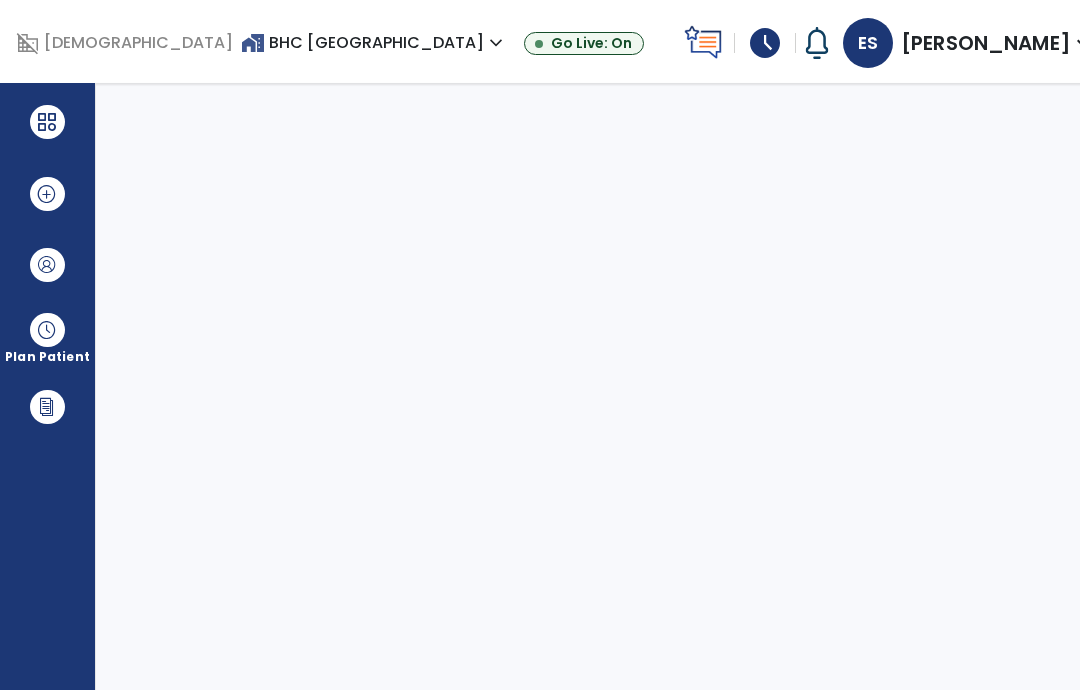 scroll, scrollTop: 0, scrollLeft: 0, axis: both 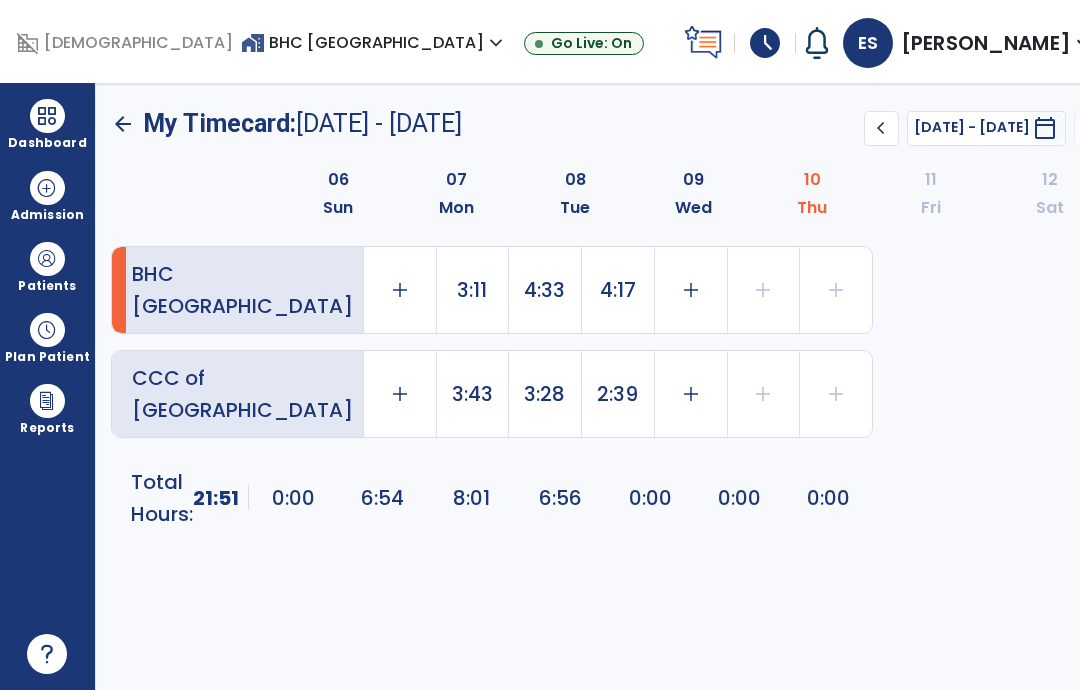 click on "home_work   BHC Minneapolis   expand_more" at bounding box center (374, 42) 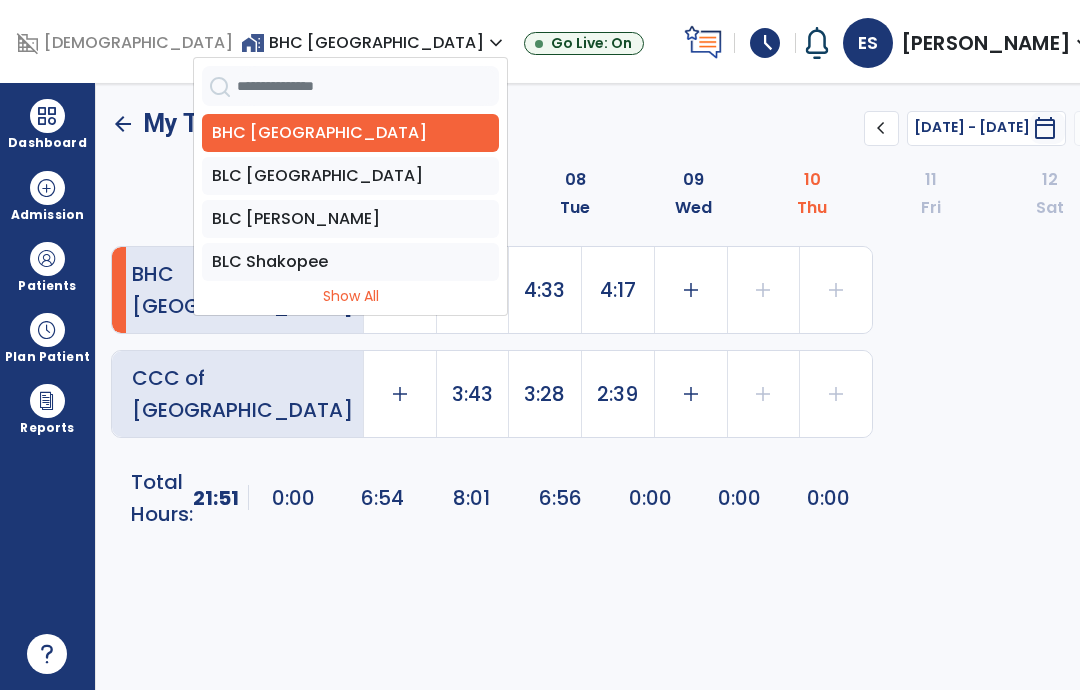 click on "Show All" at bounding box center (350, 296) 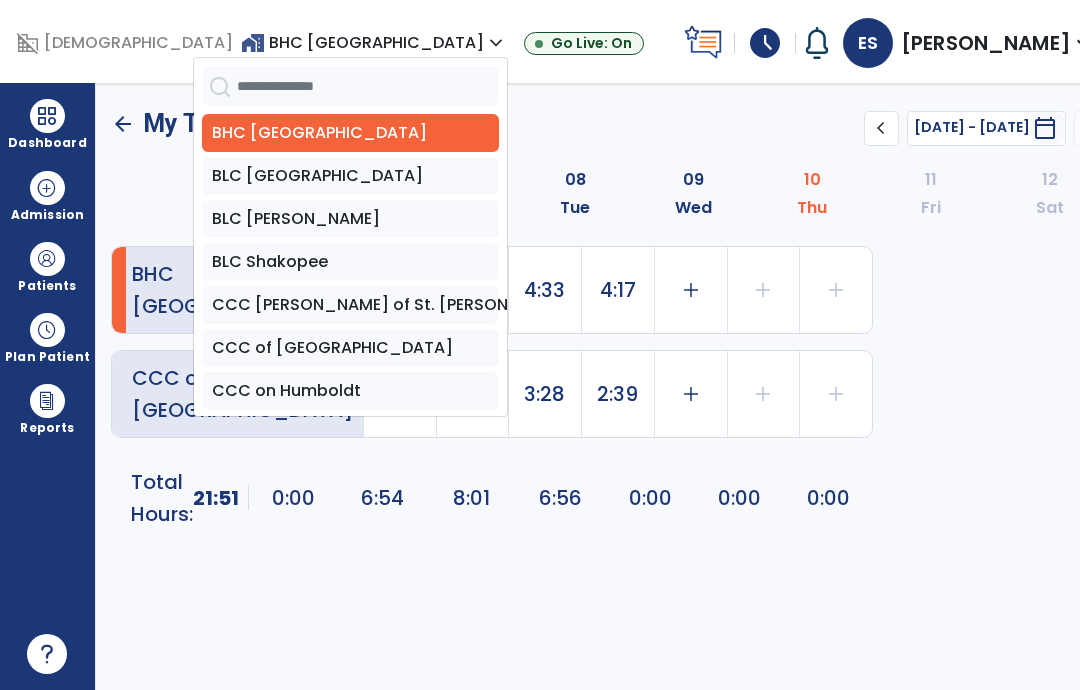 click on "CCC of [GEOGRAPHIC_DATA]" at bounding box center [350, 348] 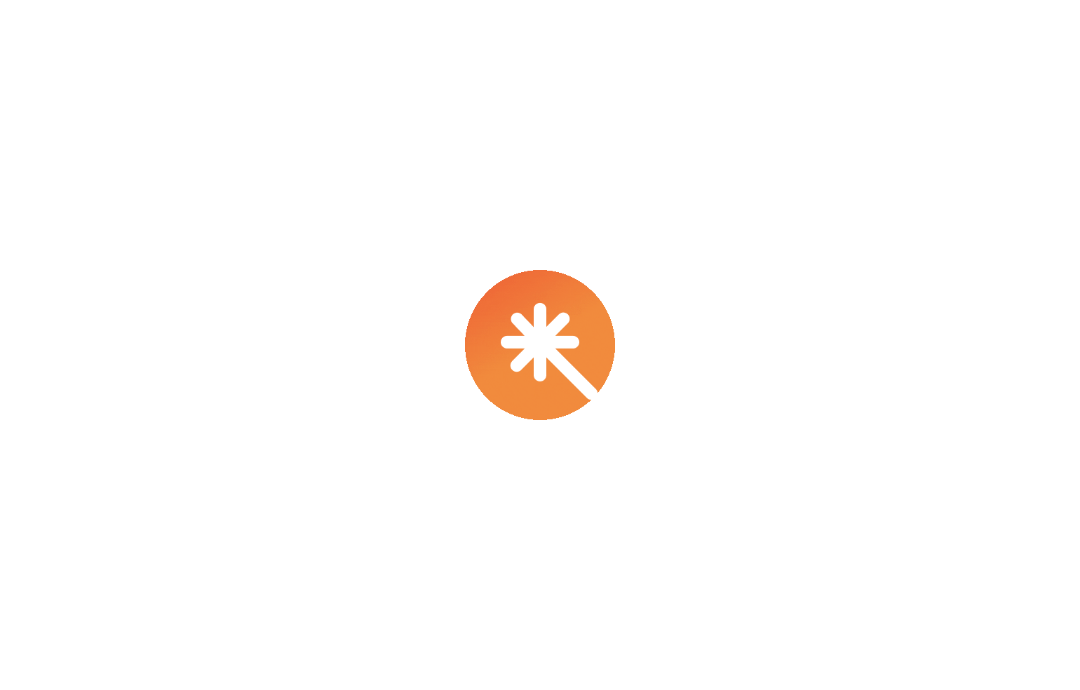 scroll, scrollTop: 0, scrollLeft: 0, axis: both 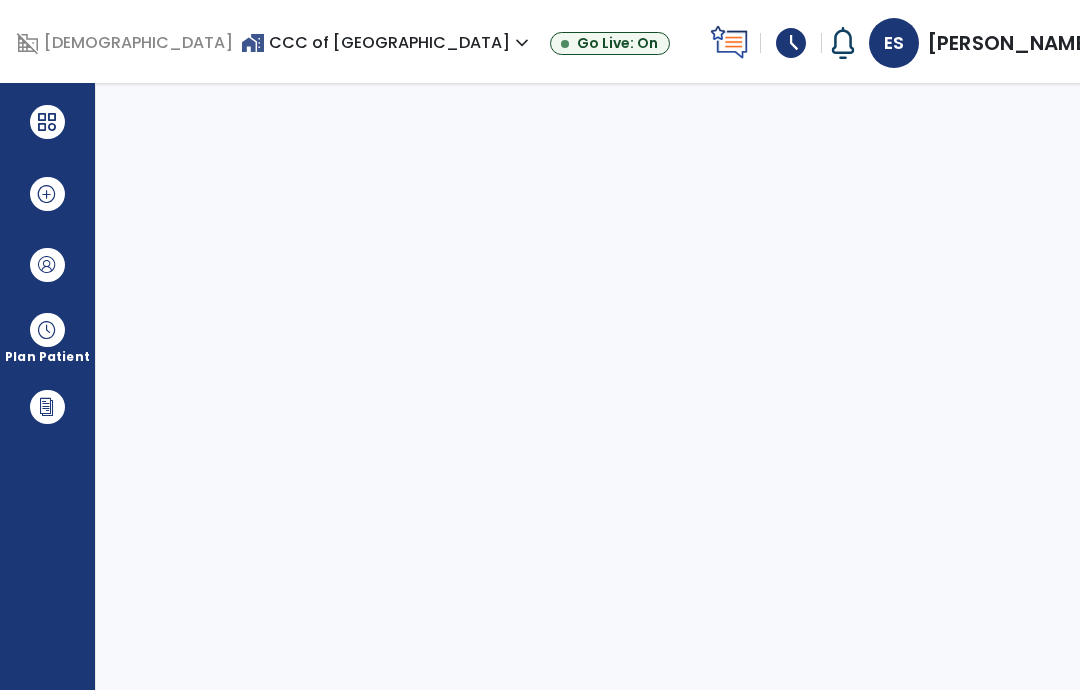 select on "****" 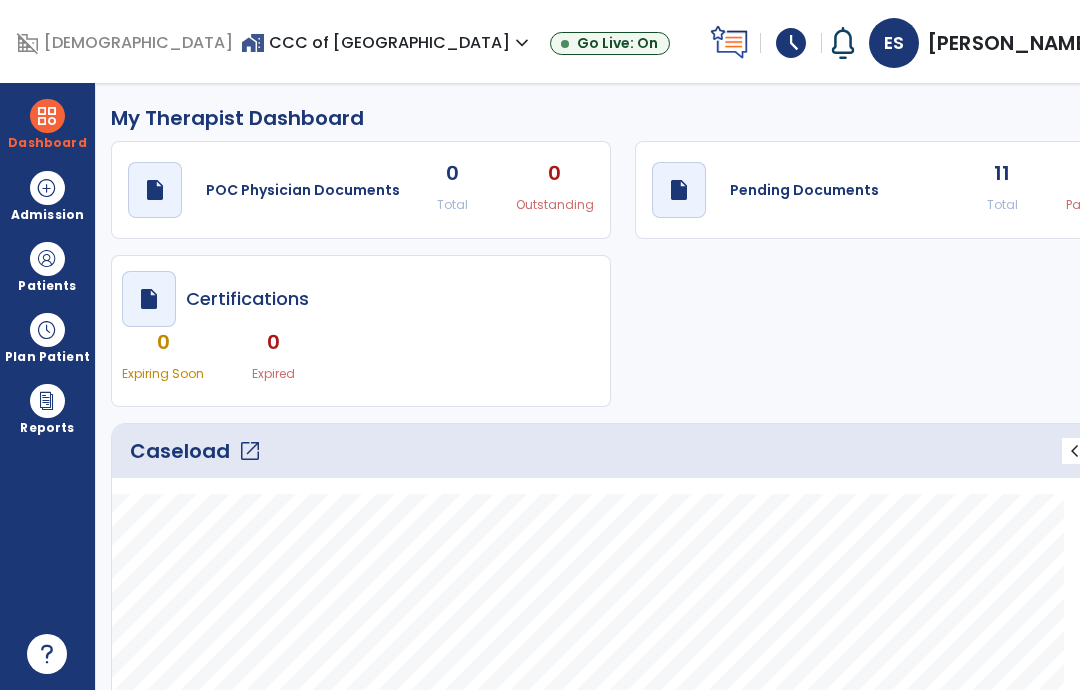 scroll, scrollTop: 0, scrollLeft: 0, axis: both 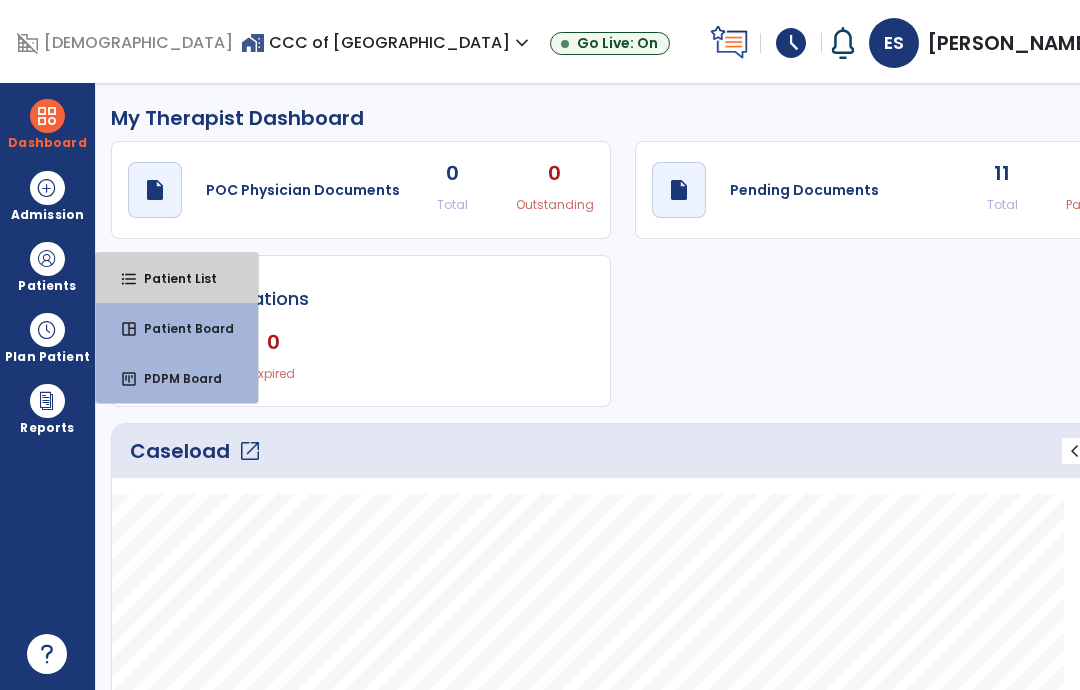 click on "Patient List" at bounding box center (172, 278) 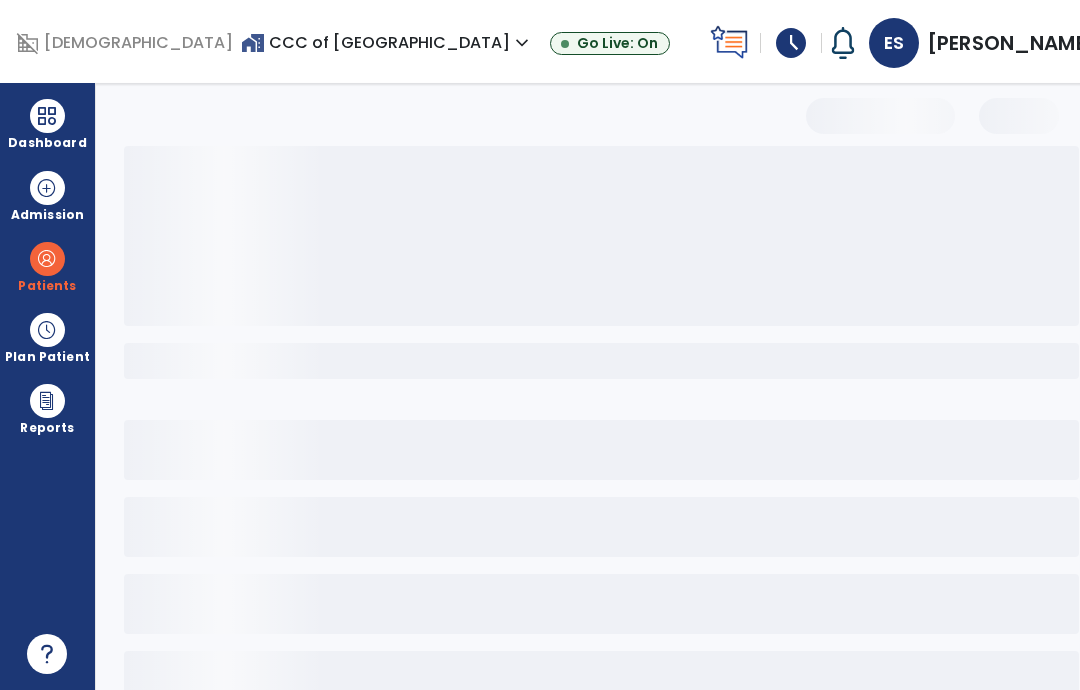 select on "***" 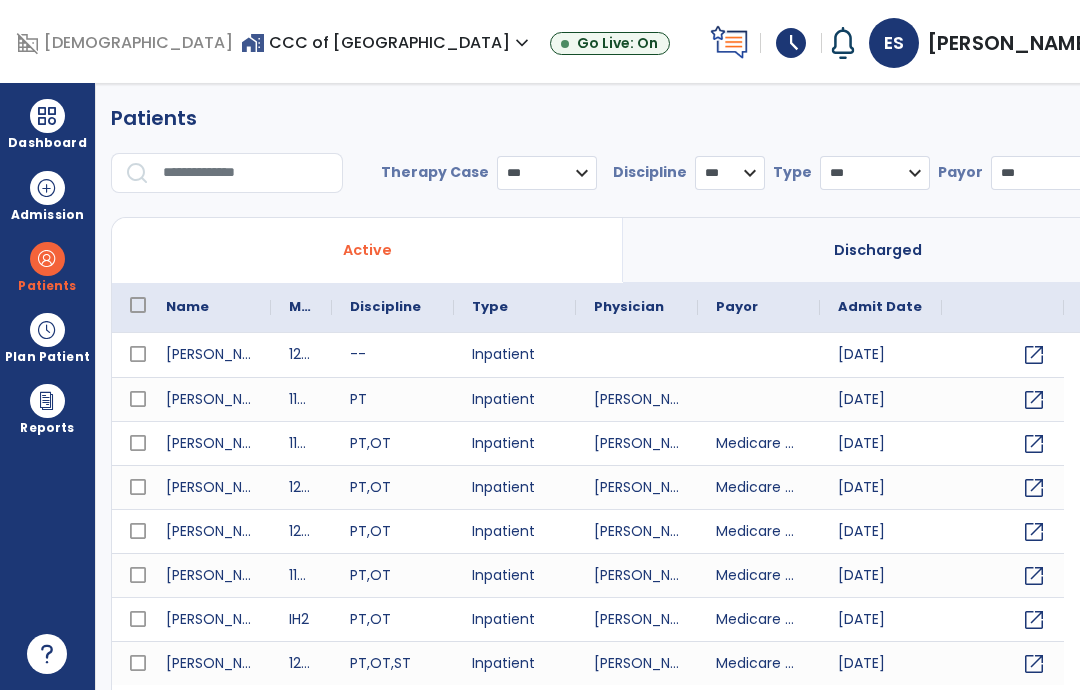 click at bounding box center (246, 173) 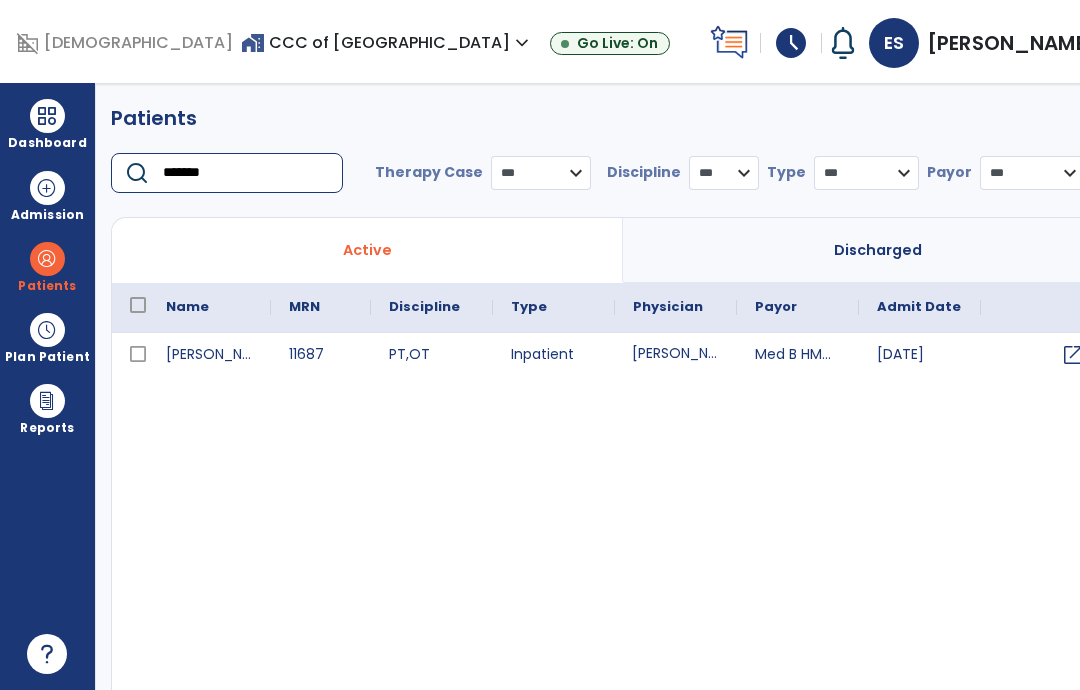 type on "*******" 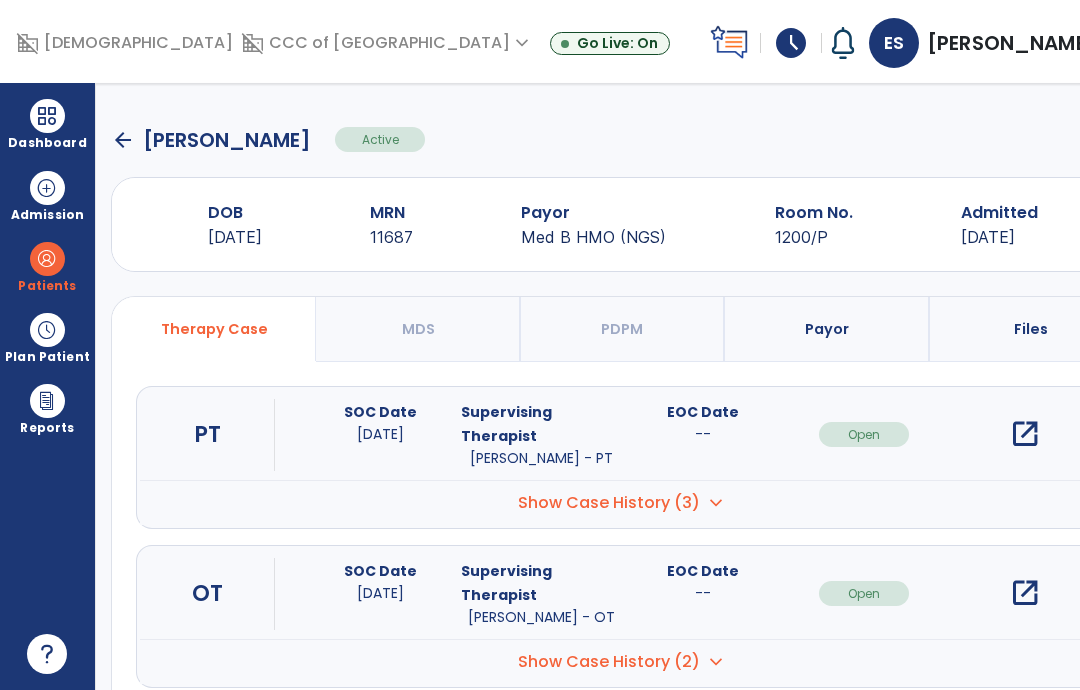 click on "open_in_new" at bounding box center [1025, 593] 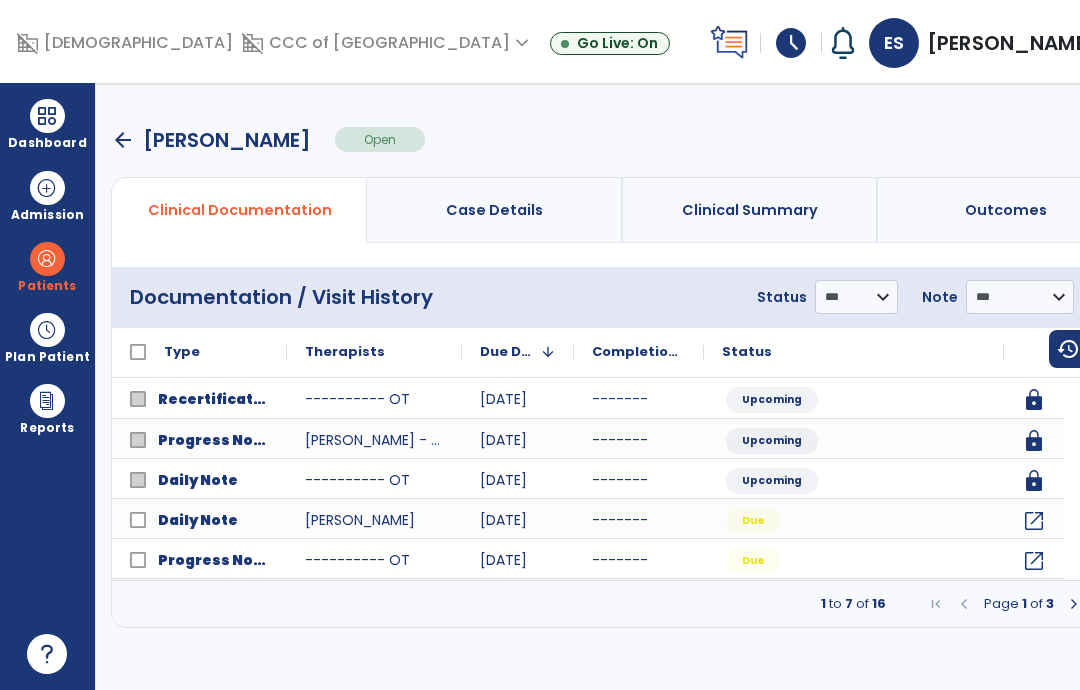 click on "open_in_new" 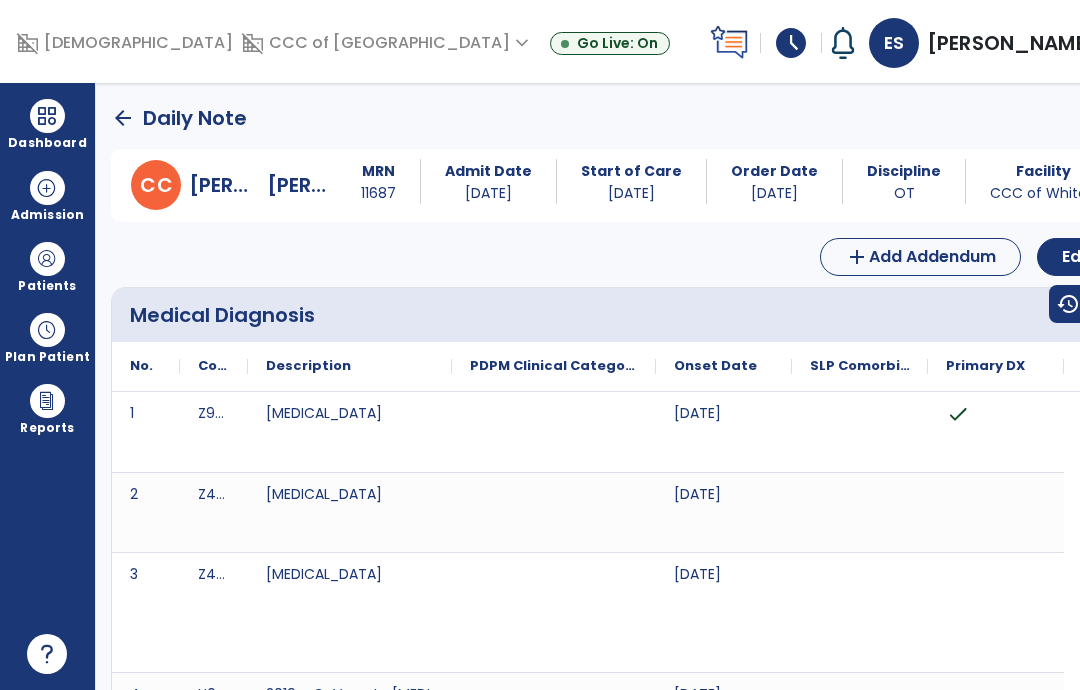 scroll, scrollTop: 0, scrollLeft: 0, axis: both 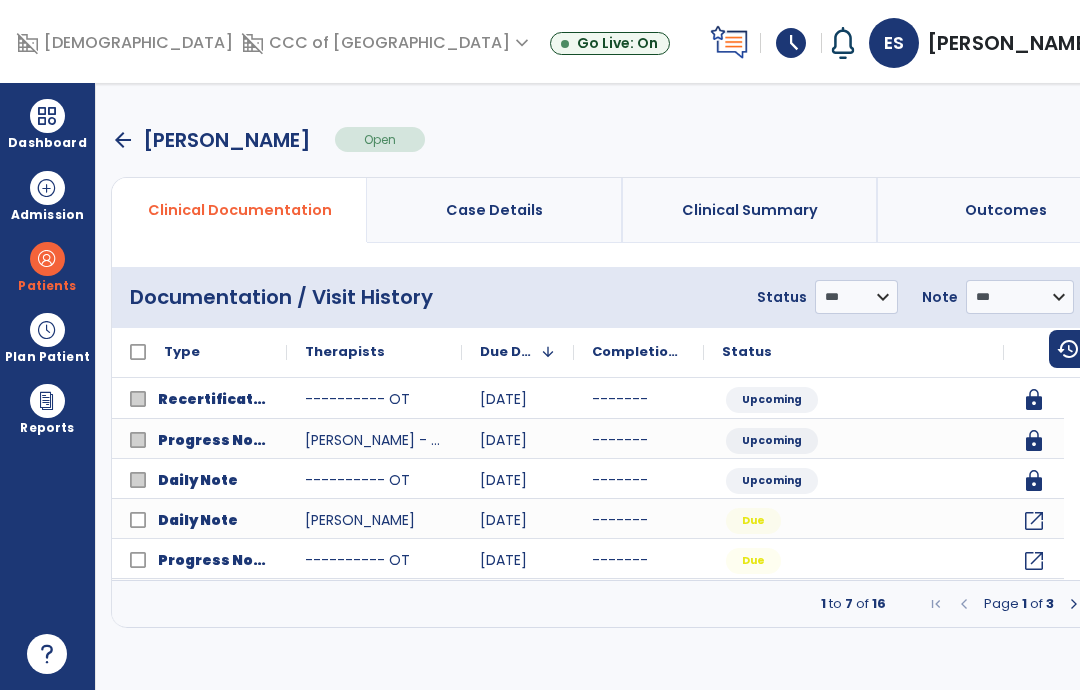 click at bounding box center (1074, 604) 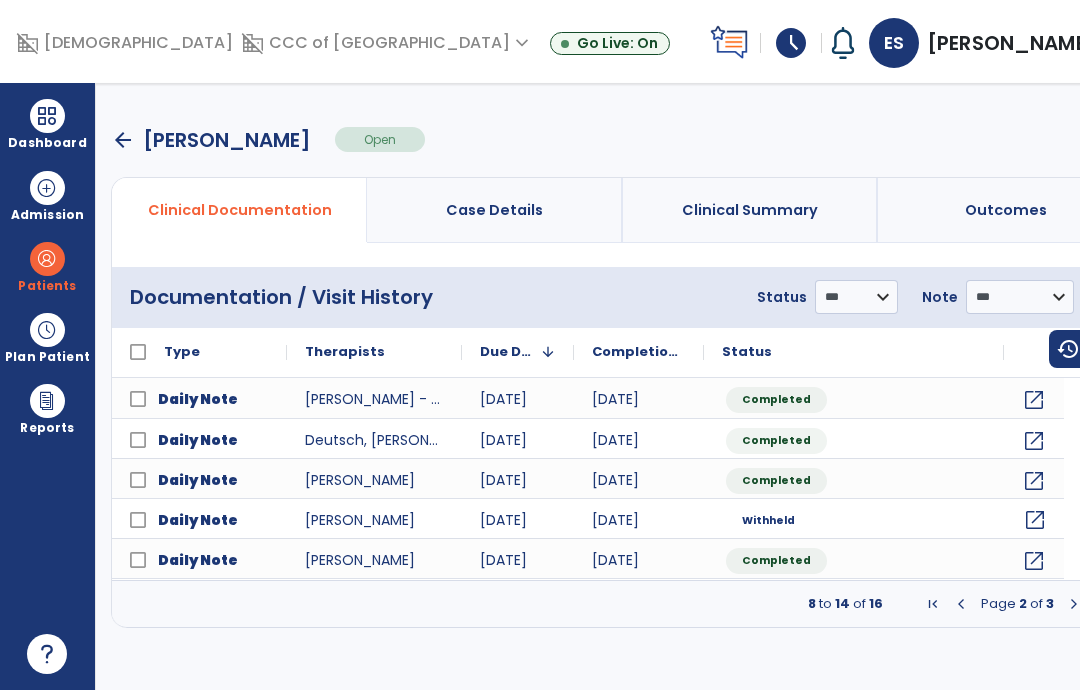 click on "open_in_new" 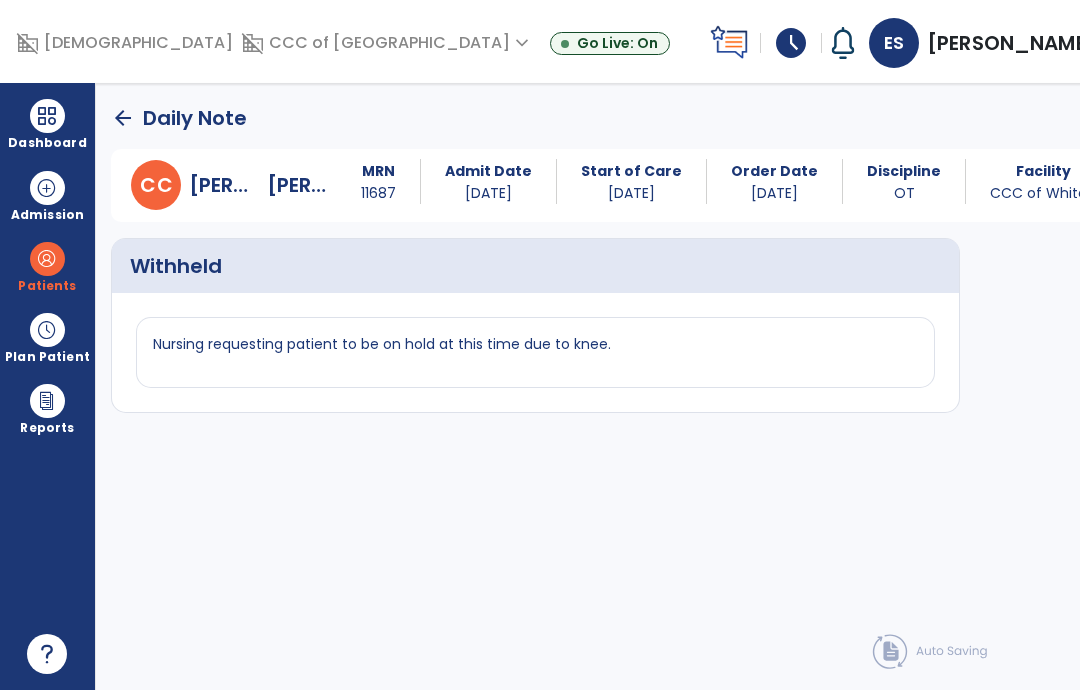 click on "arrow_back" 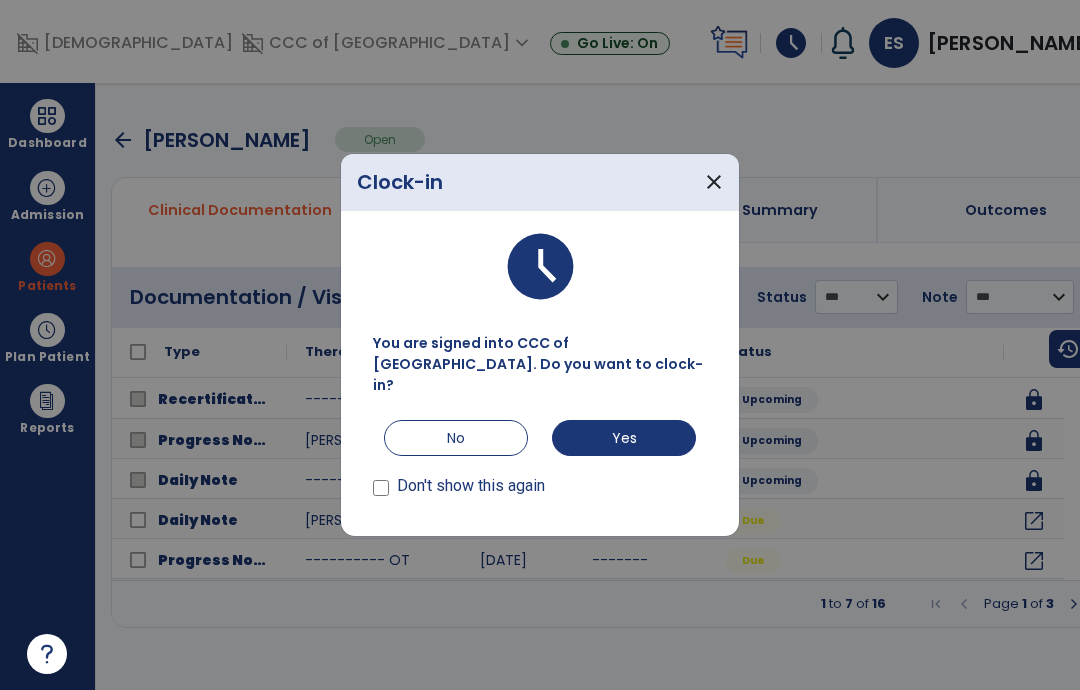 click on "Yes" at bounding box center (624, 438) 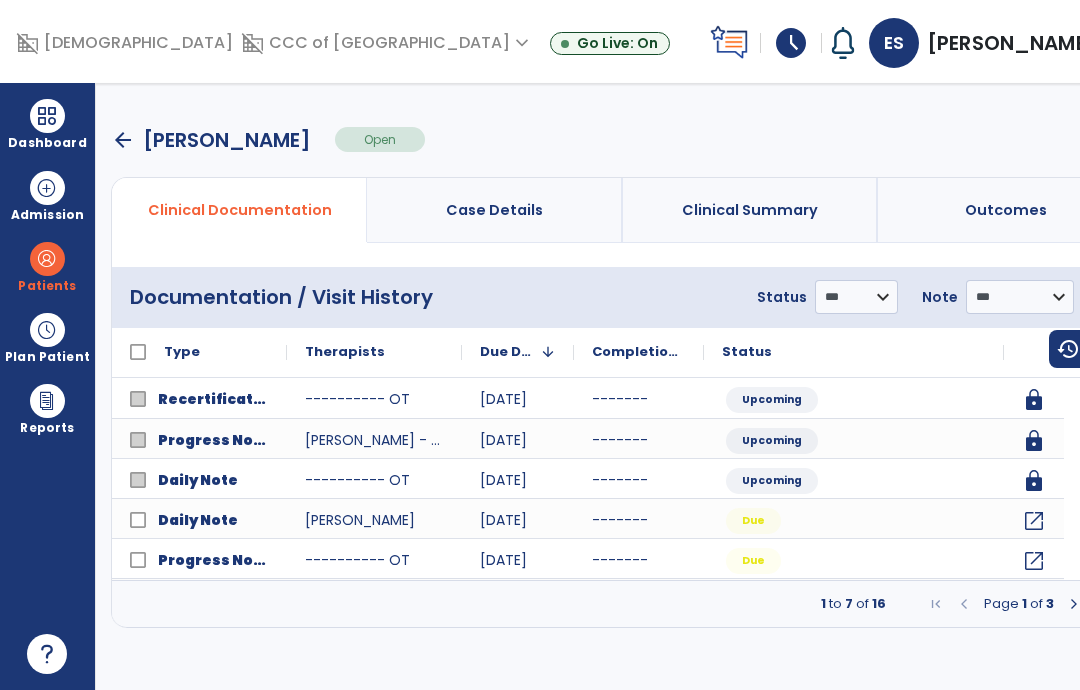 click on "open_in_new" 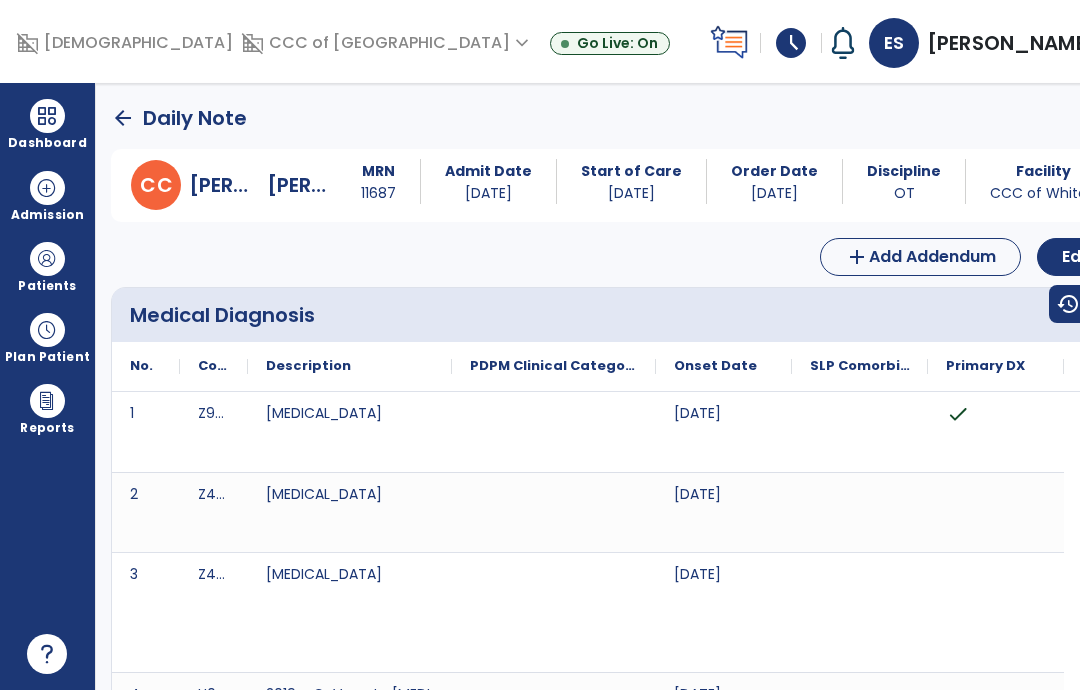 scroll, scrollTop: 0, scrollLeft: 0, axis: both 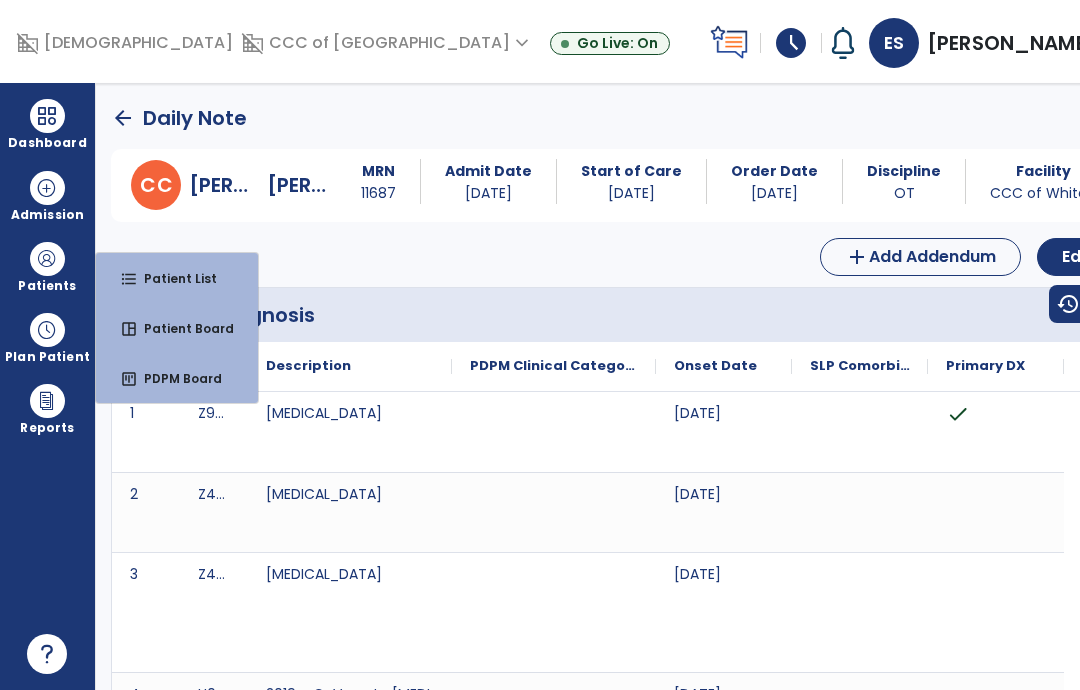 click on "Patient List" at bounding box center [172, 278] 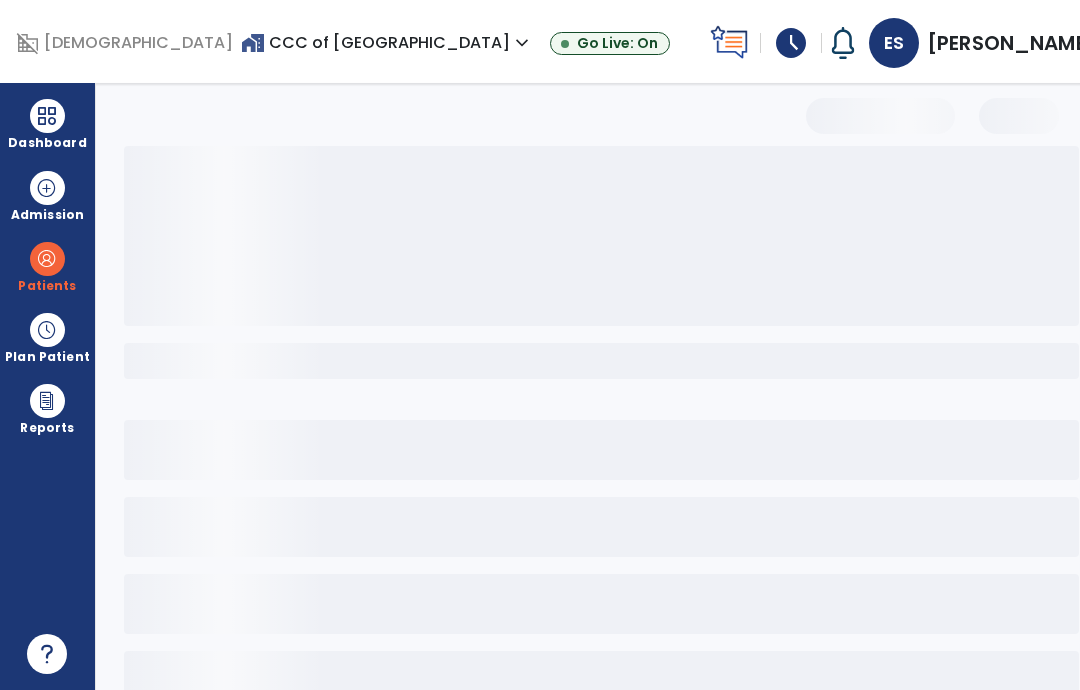 select on "***" 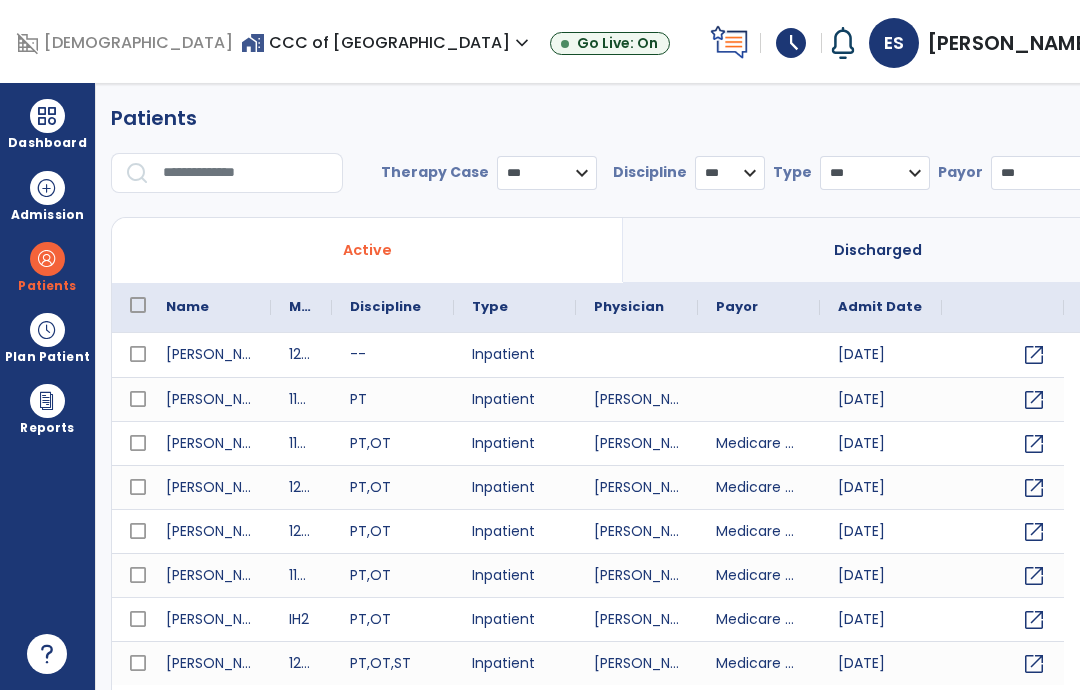 click at bounding box center [246, 173] 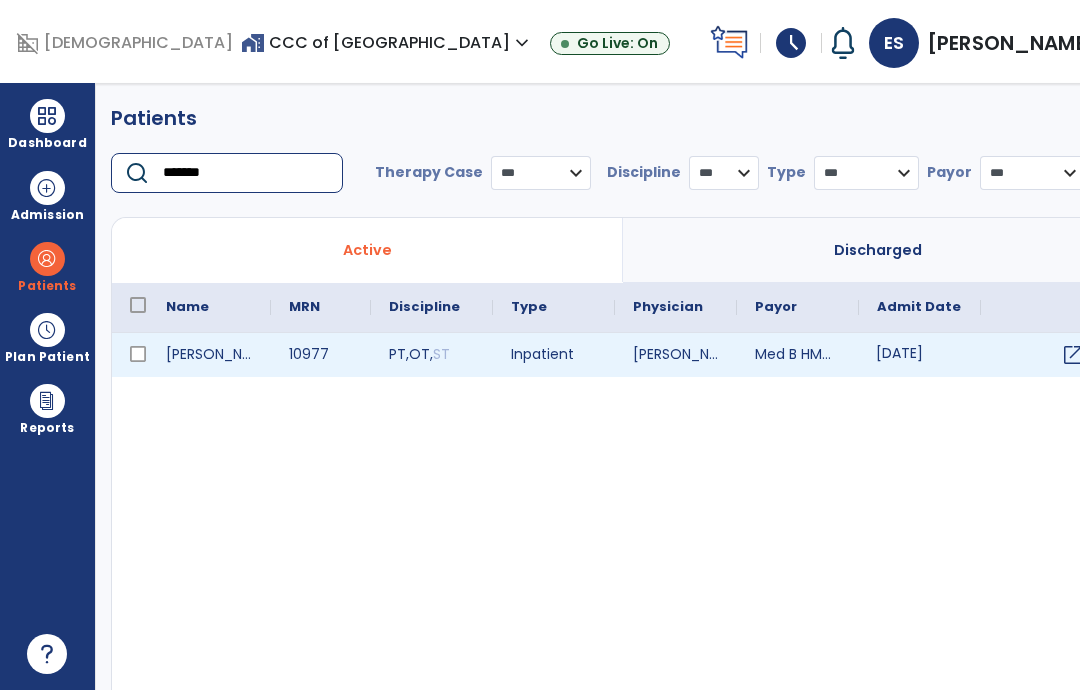 type on "*******" 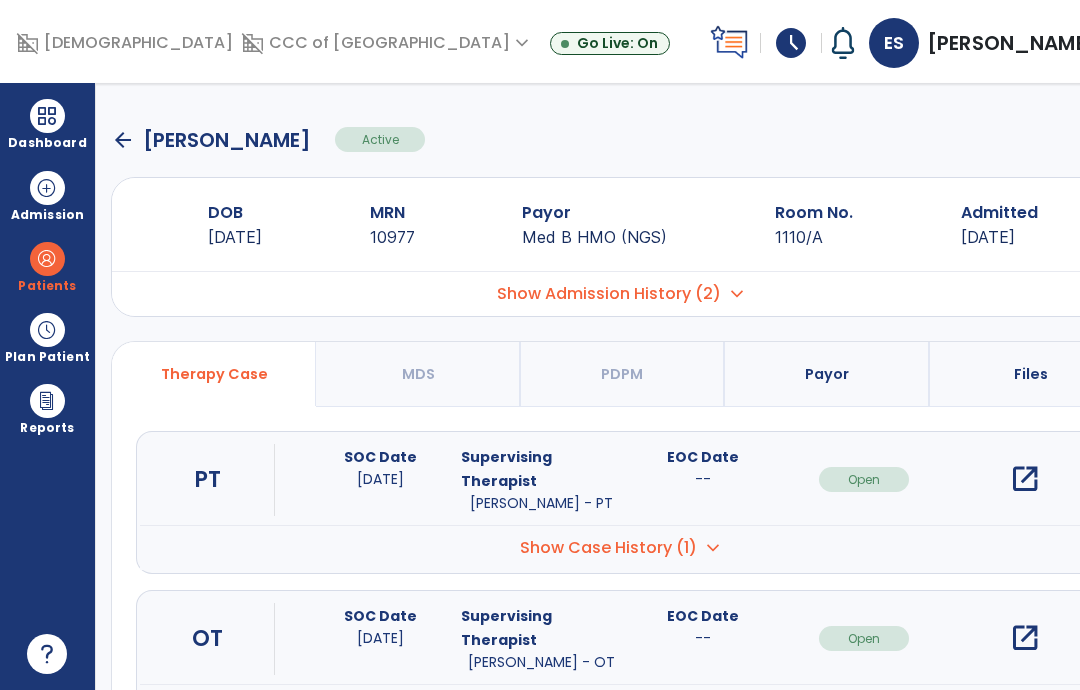 click on "open_in_new" at bounding box center [1025, 638] 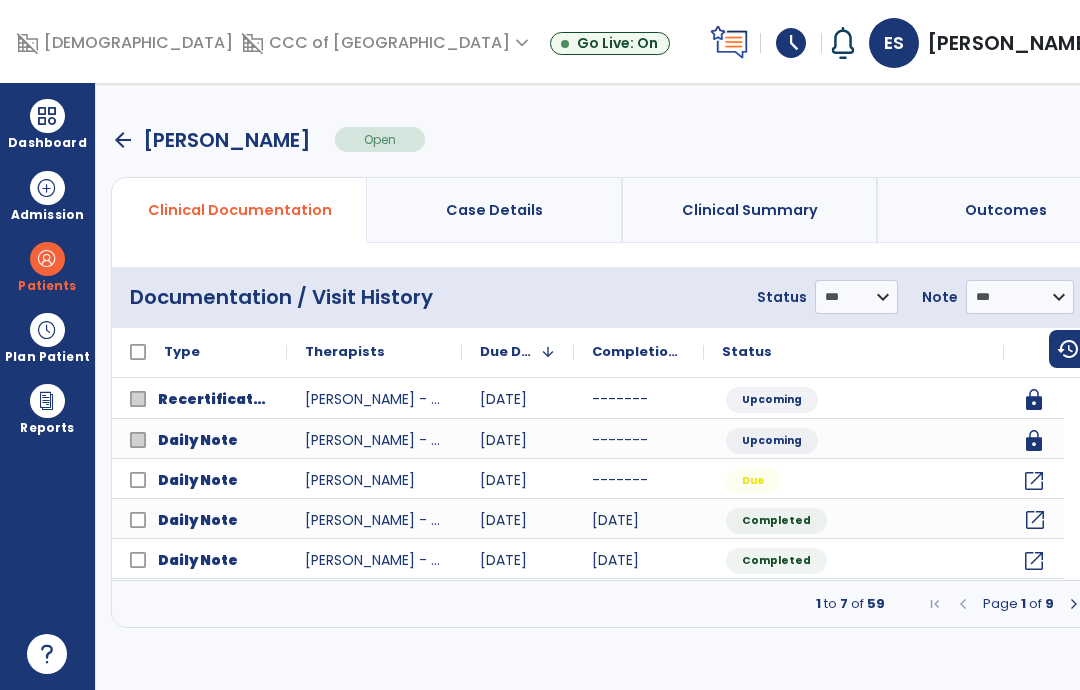 click on "open_in_new" 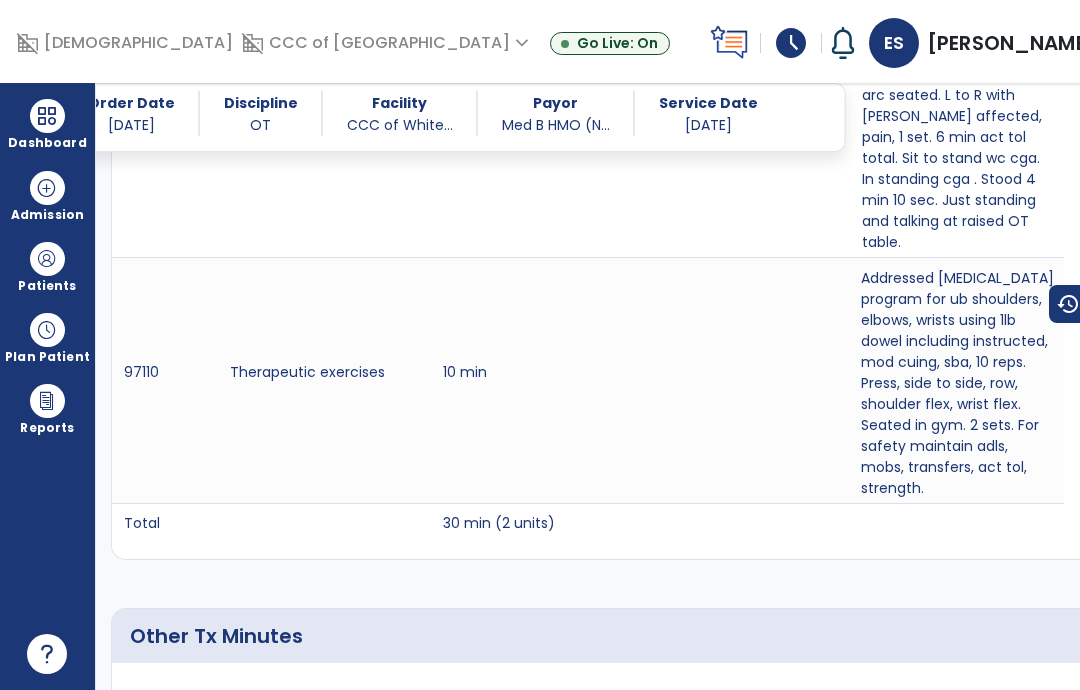 scroll, scrollTop: 1918, scrollLeft: 0, axis: vertical 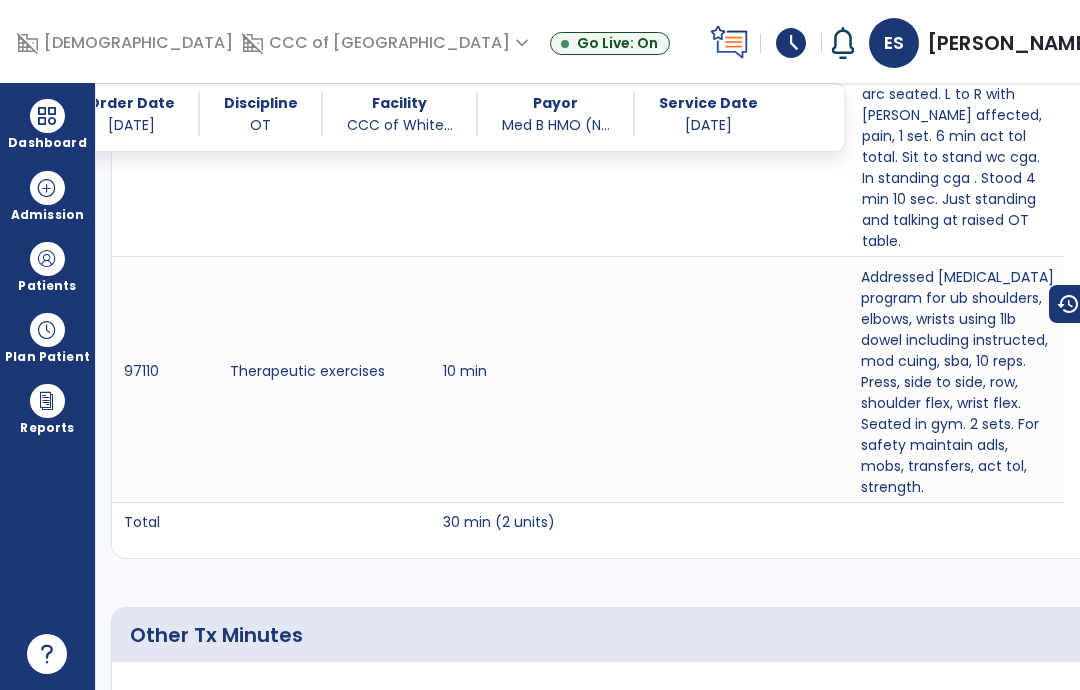 click at bounding box center [47, 259] 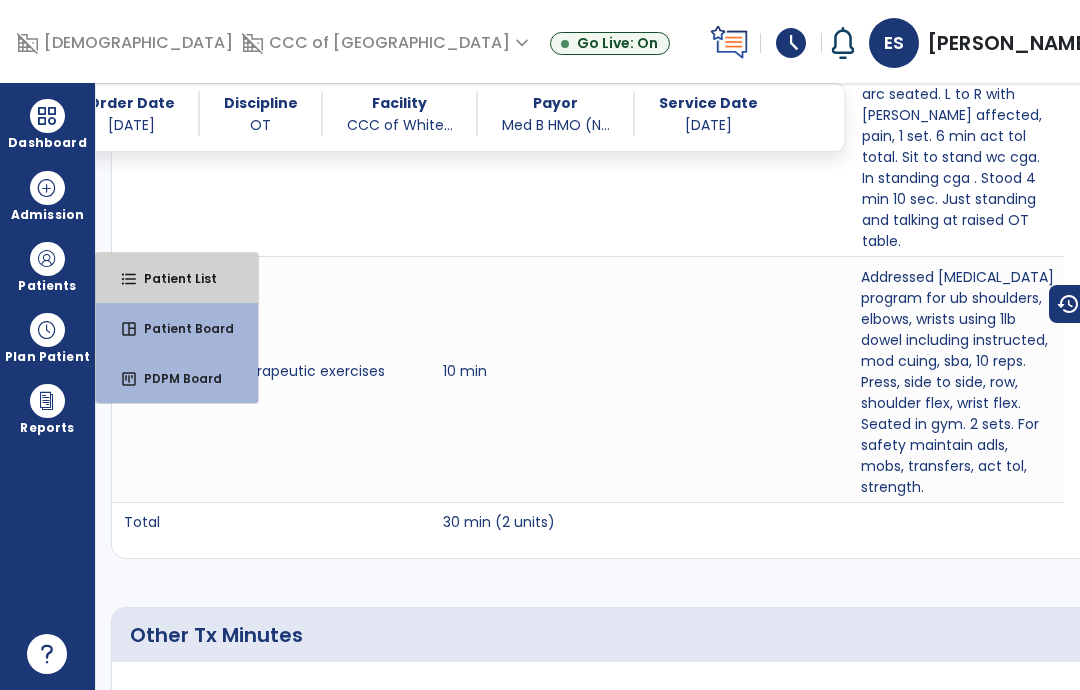 click on "format_list_bulleted" at bounding box center [129, 279] 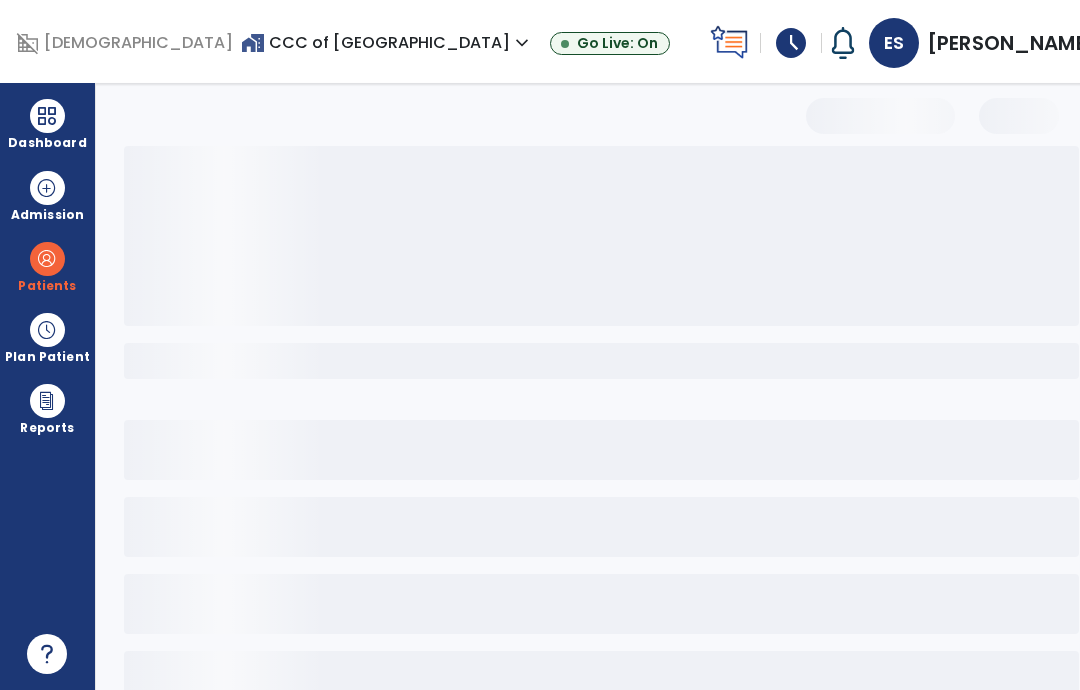 scroll, scrollTop: 0, scrollLeft: 0, axis: both 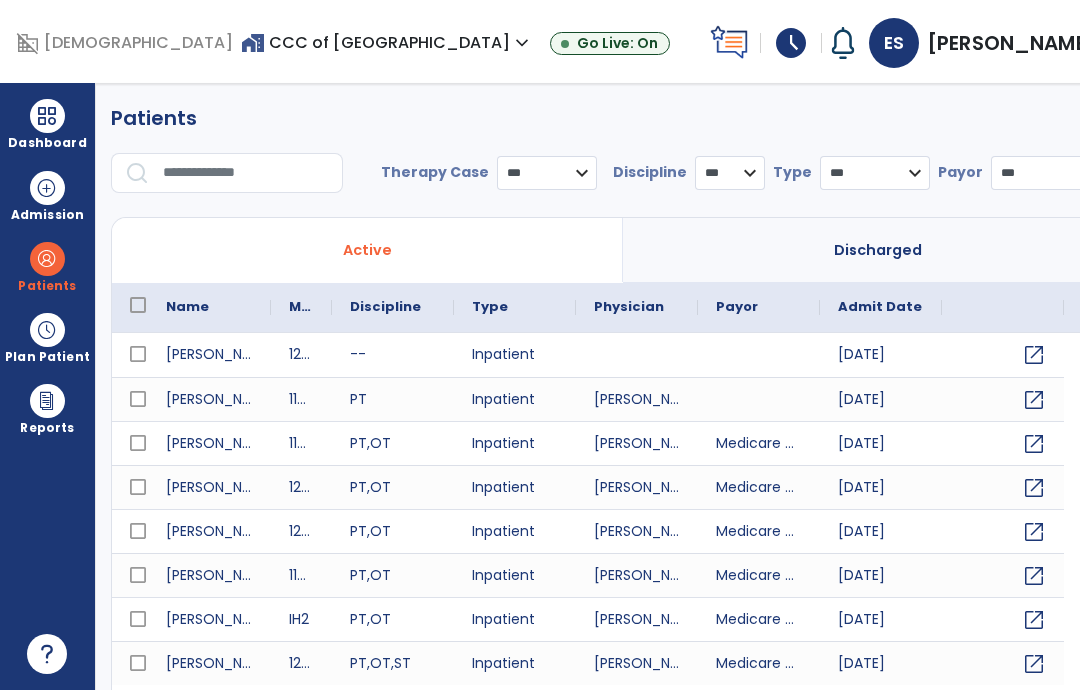 click at bounding box center [246, 173] 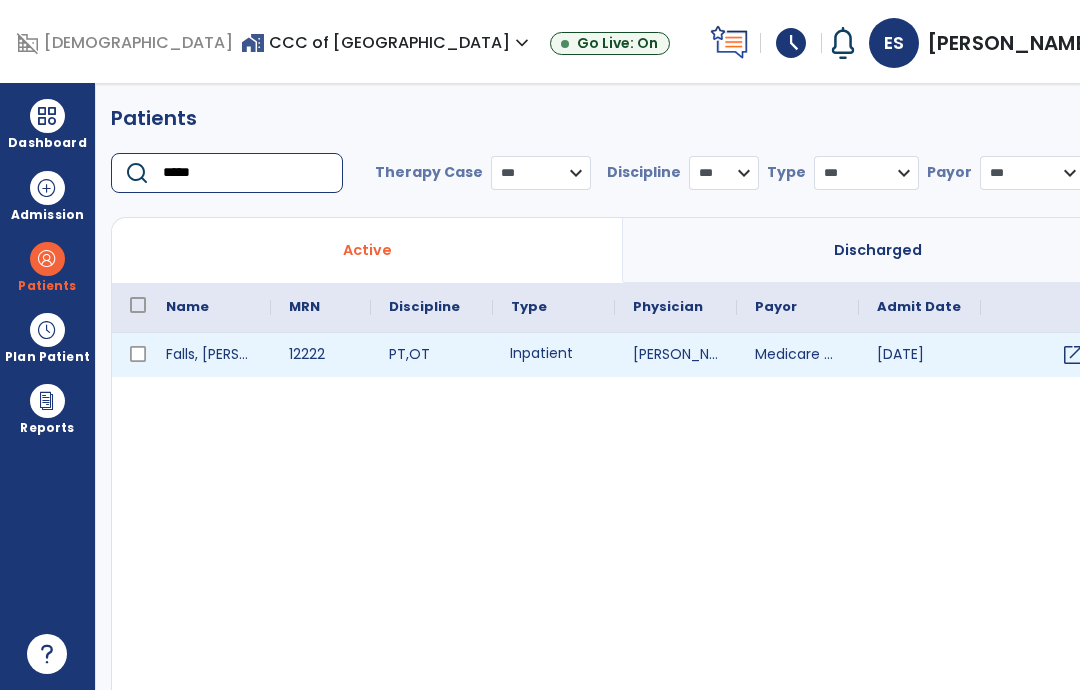 type on "*****" 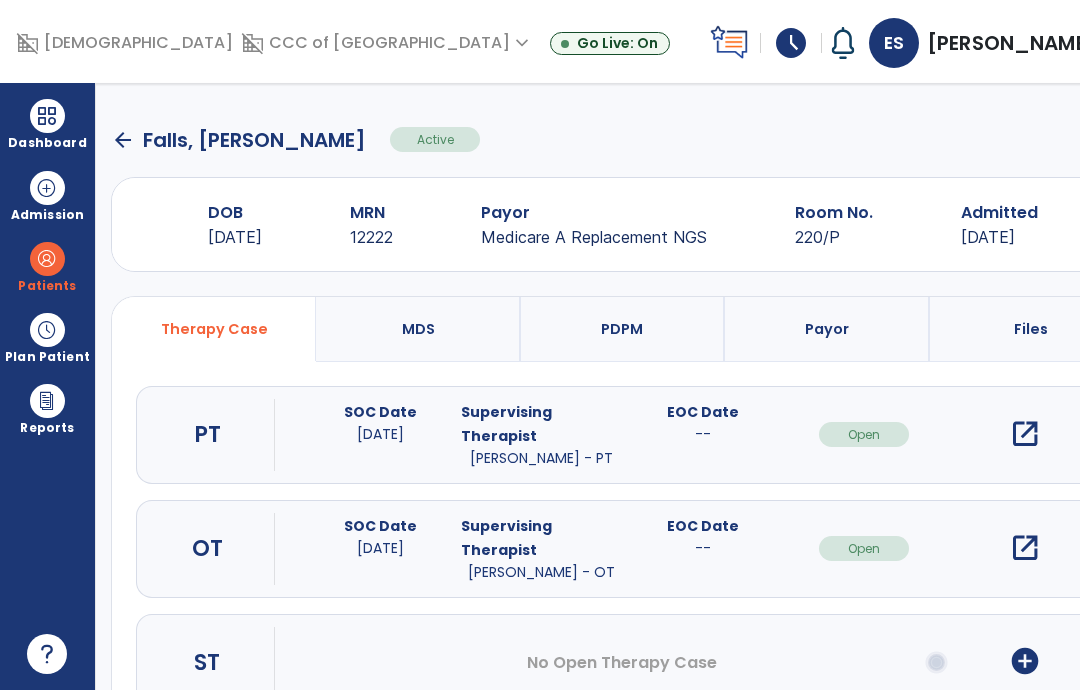 click on "open_in_new" at bounding box center (1025, 548) 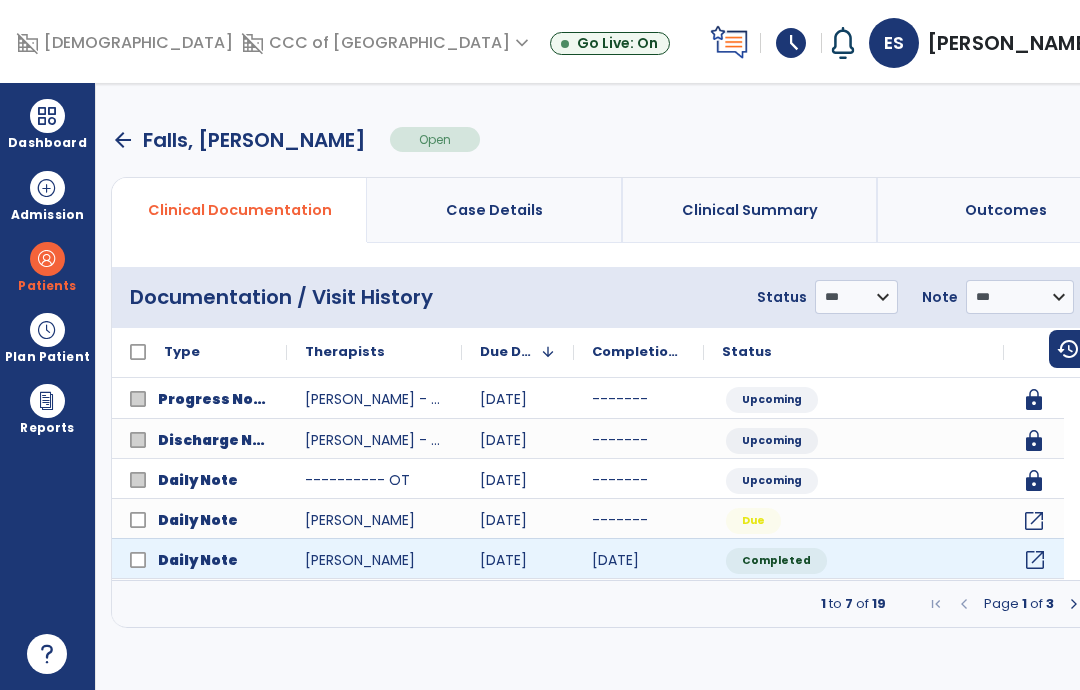 click on "open_in_new" 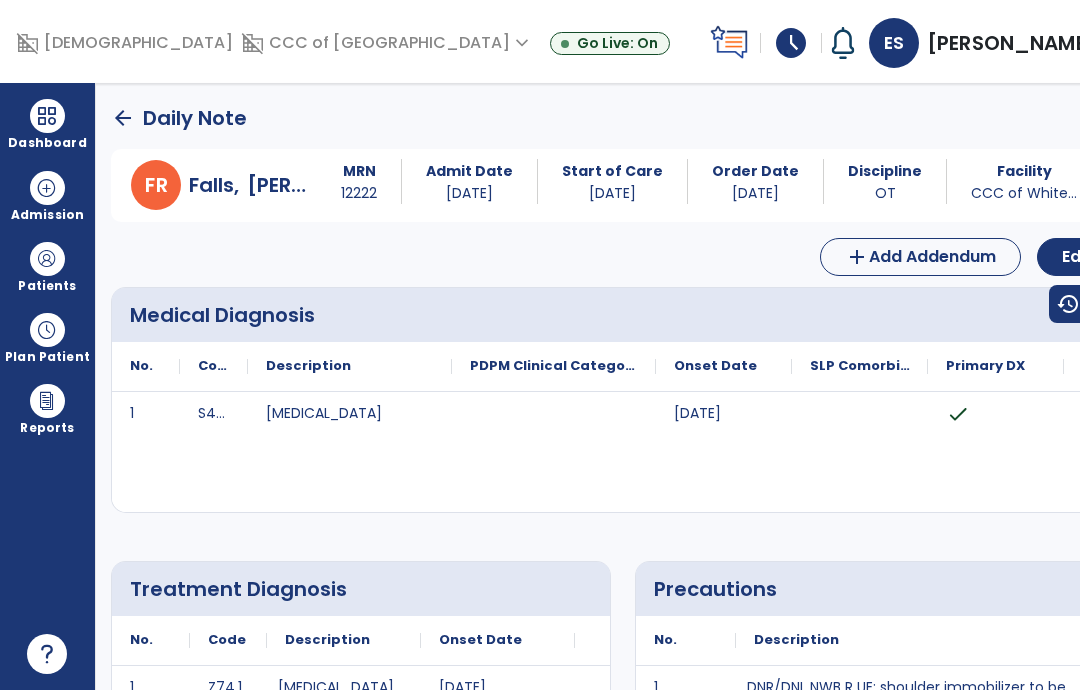 scroll, scrollTop: 0, scrollLeft: 0, axis: both 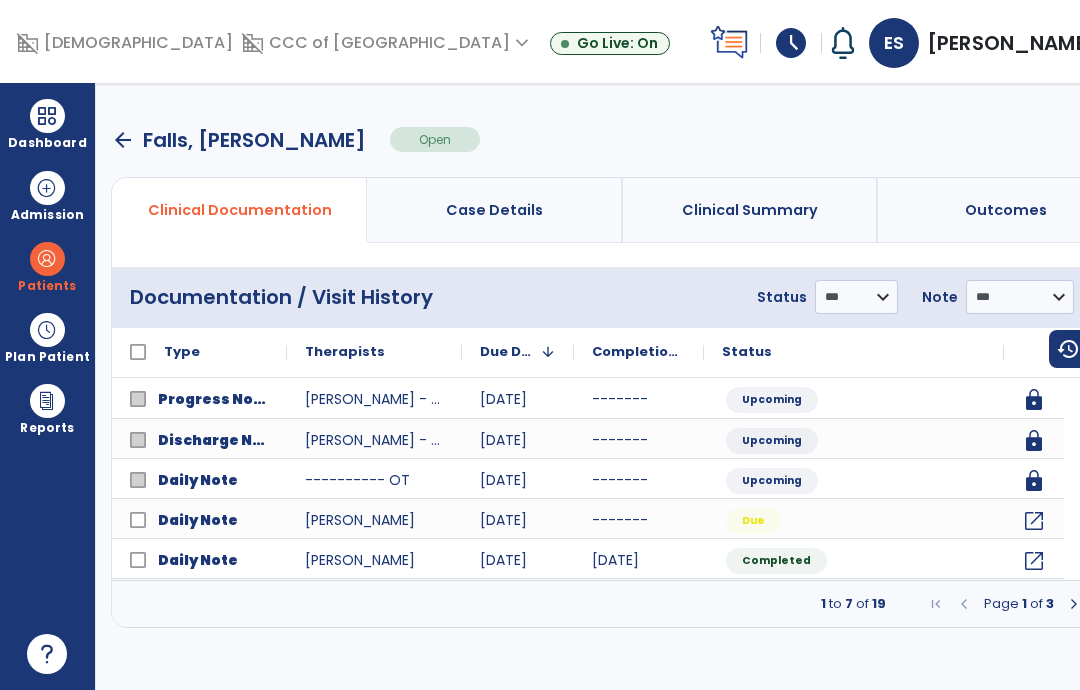 click on "open_in_new" 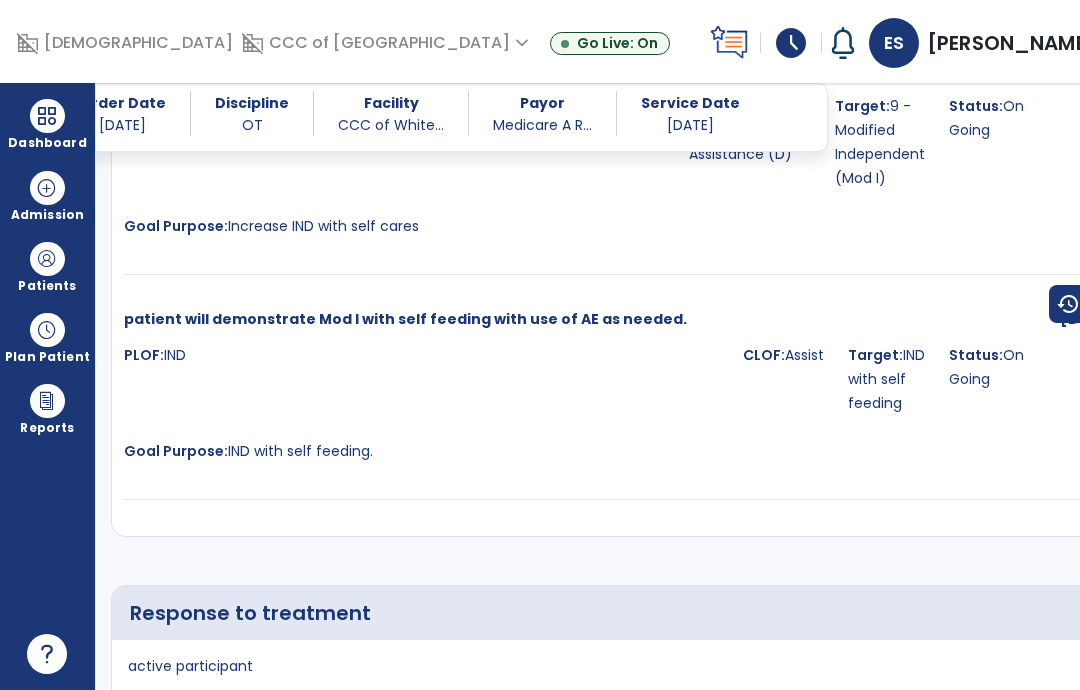 scroll, scrollTop: 3050, scrollLeft: 0, axis: vertical 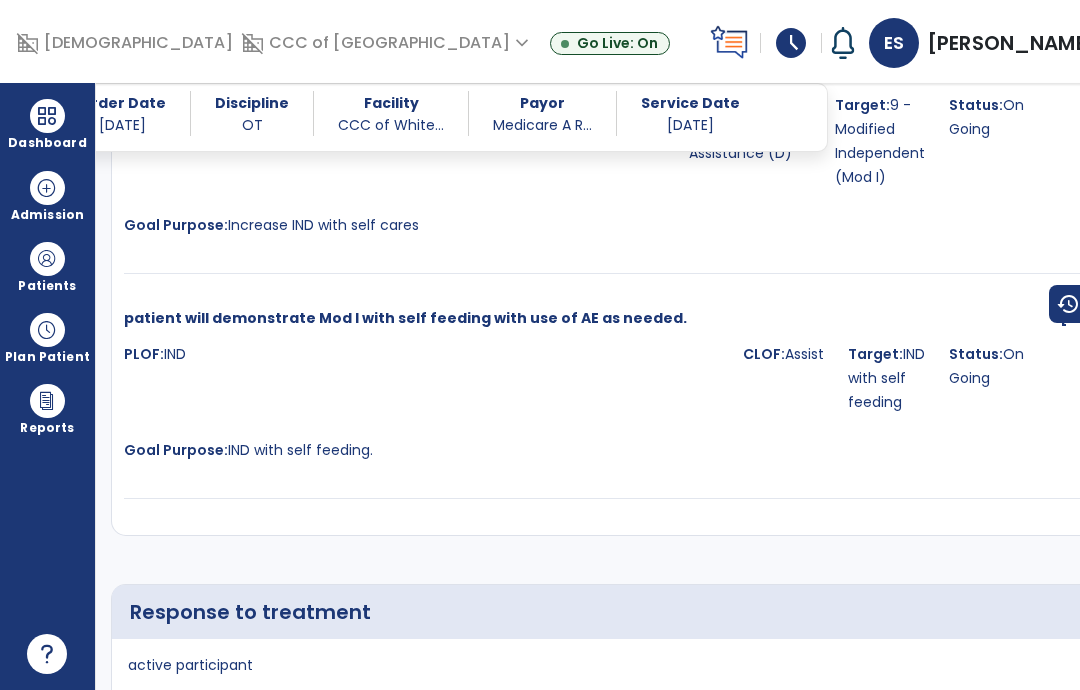 click at bounding box center (47, 259) 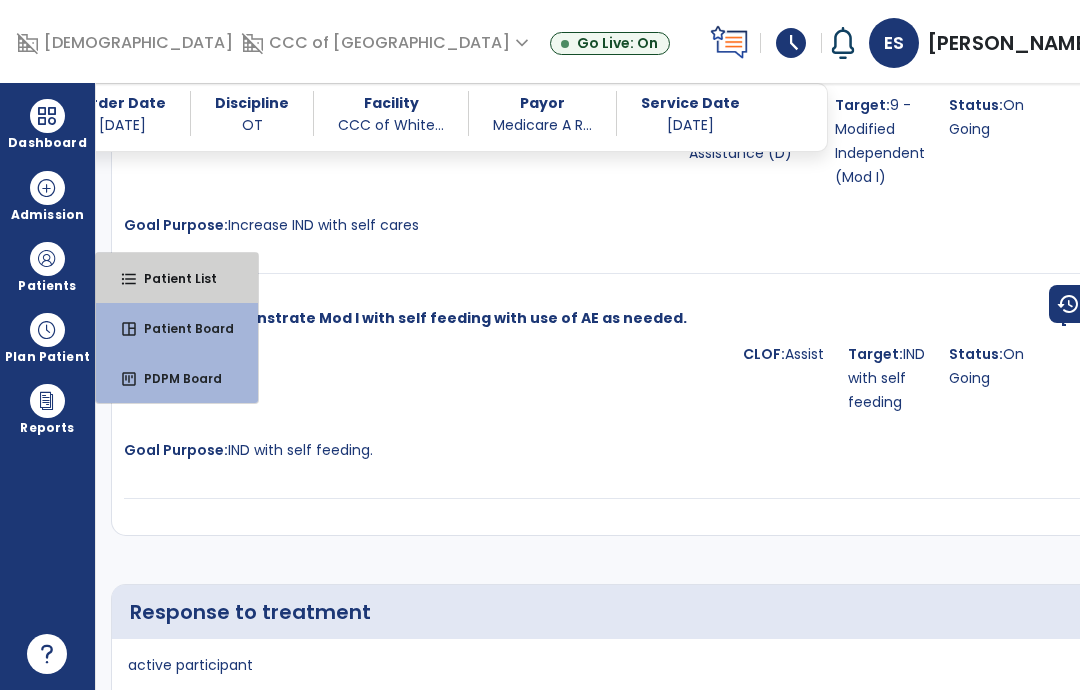 click on "Patient List" at bounding box center (172, 278) 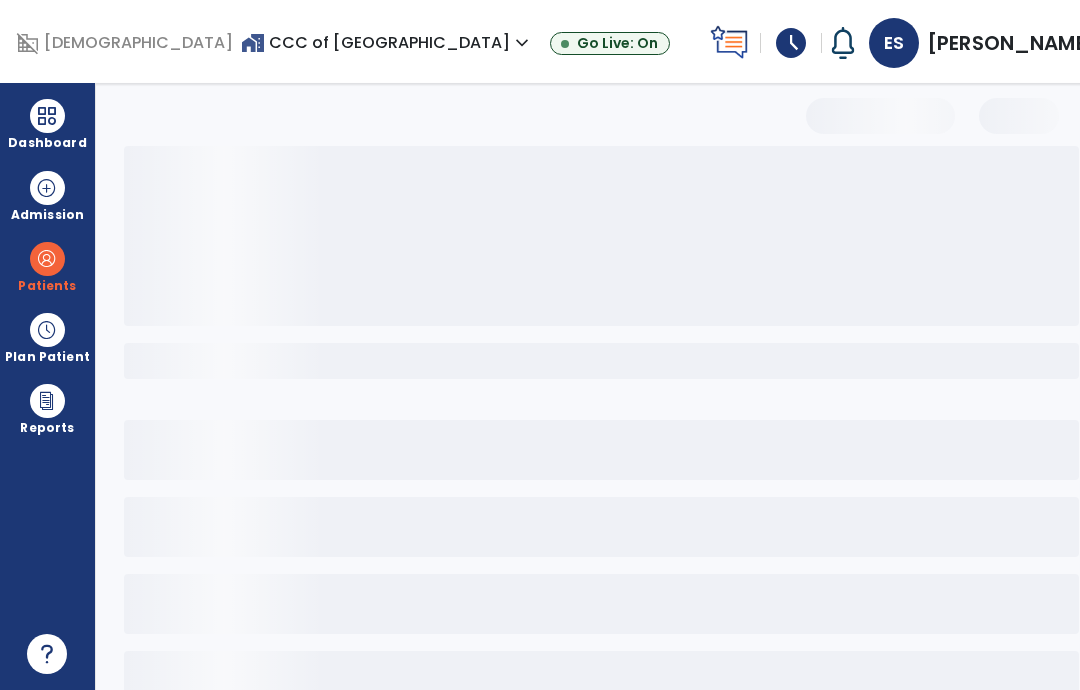 scroll, scrollTop: 0, scrollLeft: 0, axis: both 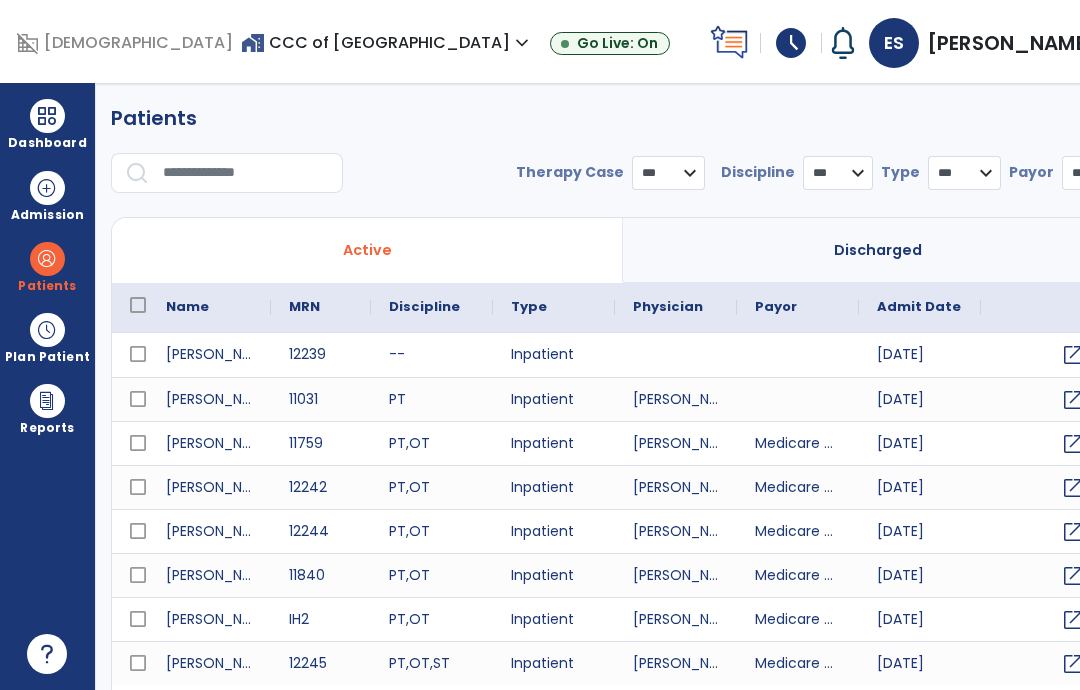 select on "***" 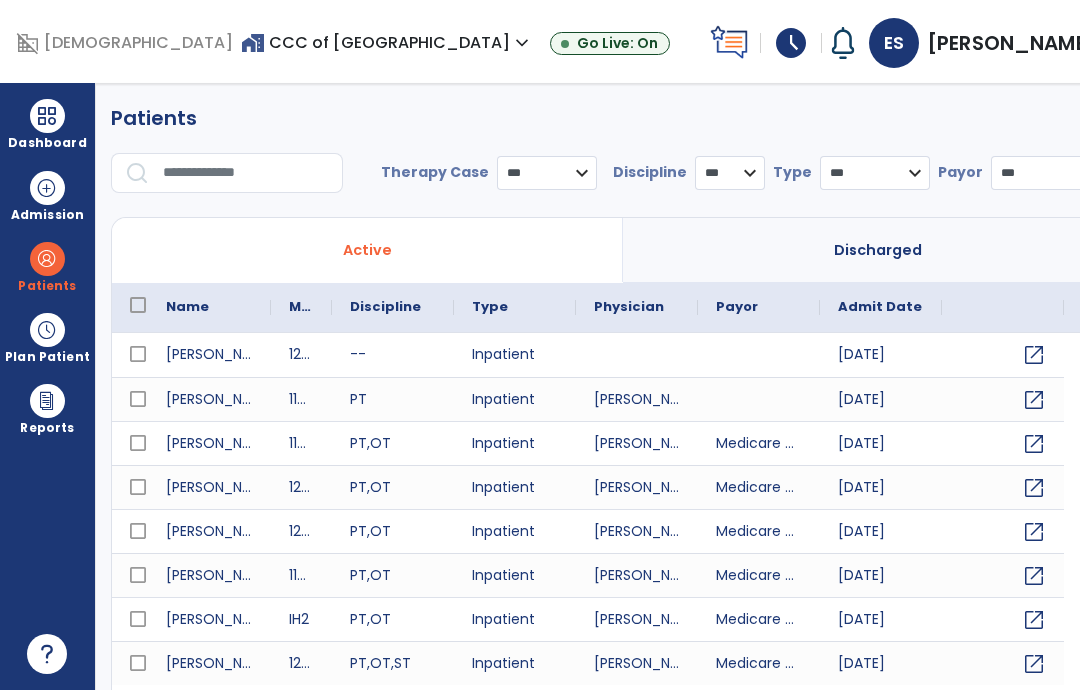 click at bounding box center (246, 173) 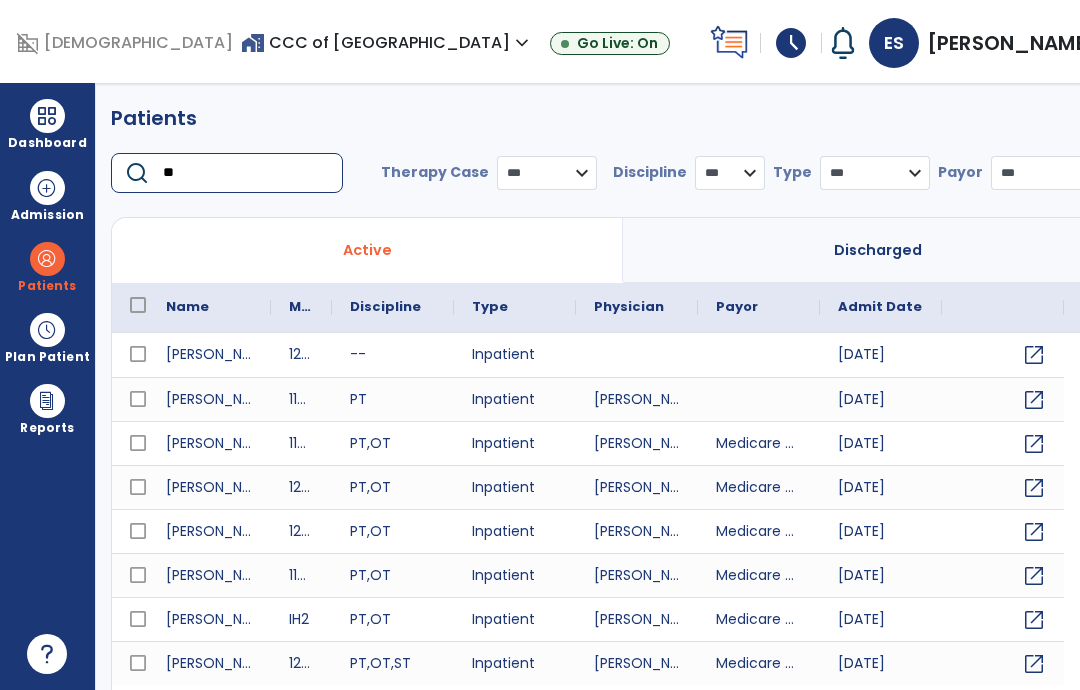 type on "***" 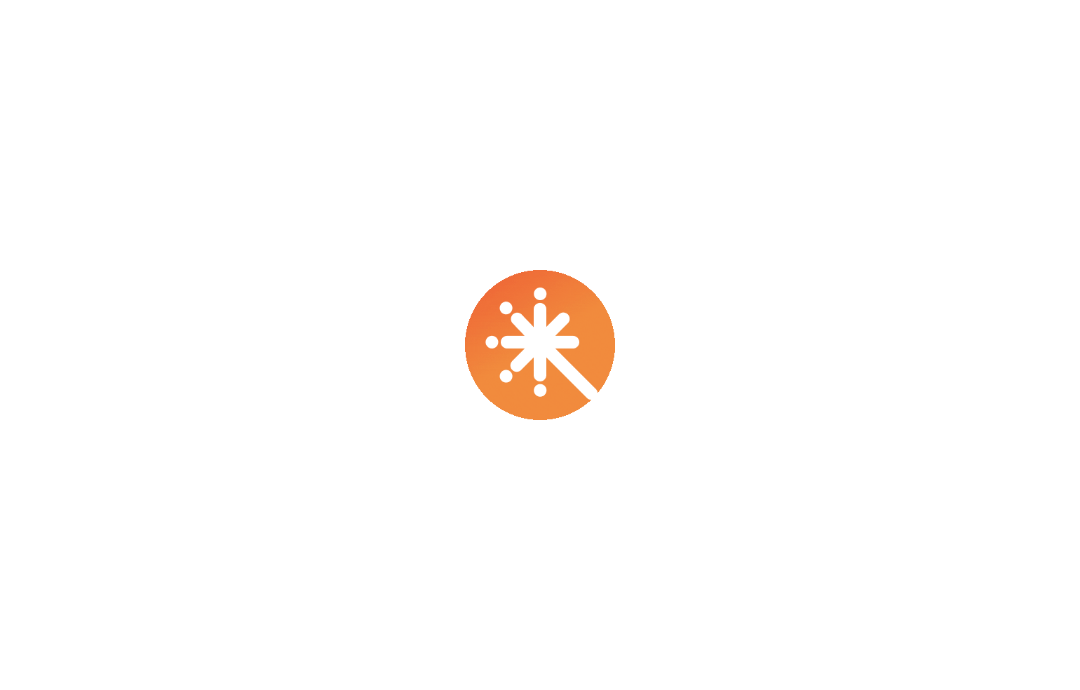 scroll, scrollTop: 0, scrollLeft: 0, axis: both 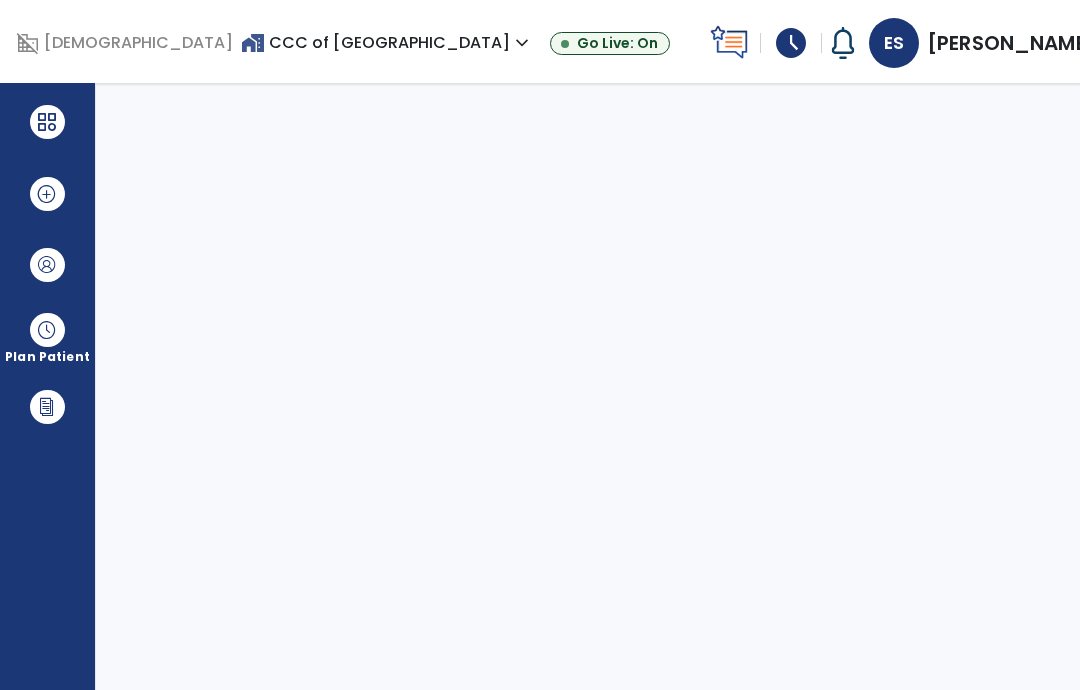 select on "****" 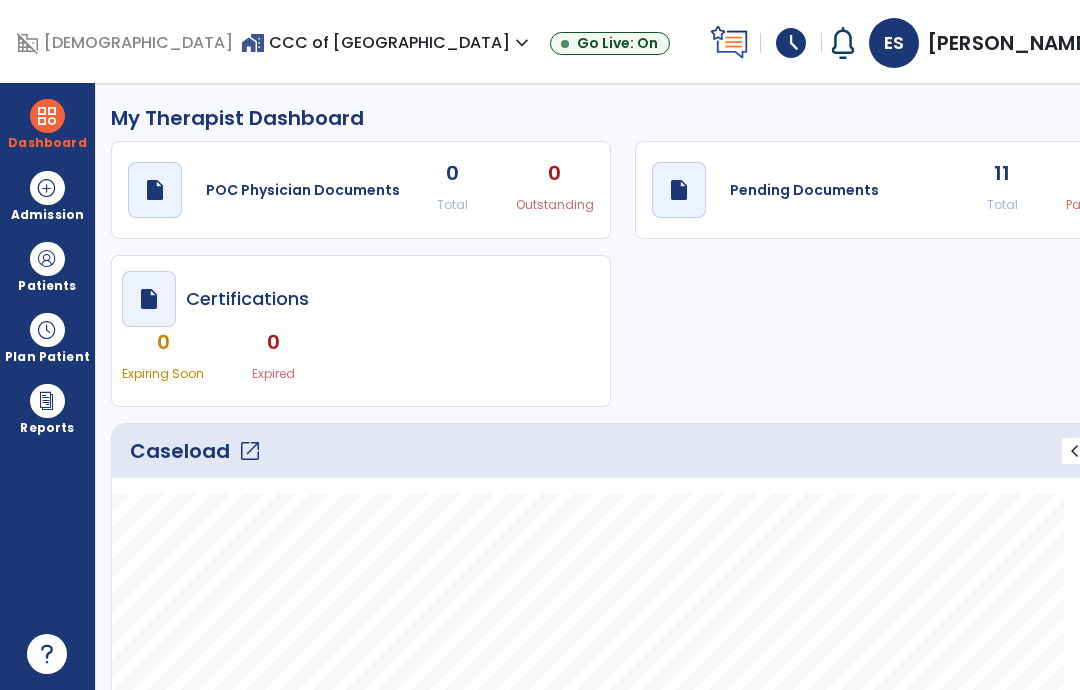 click at bounding box center [47, 259] 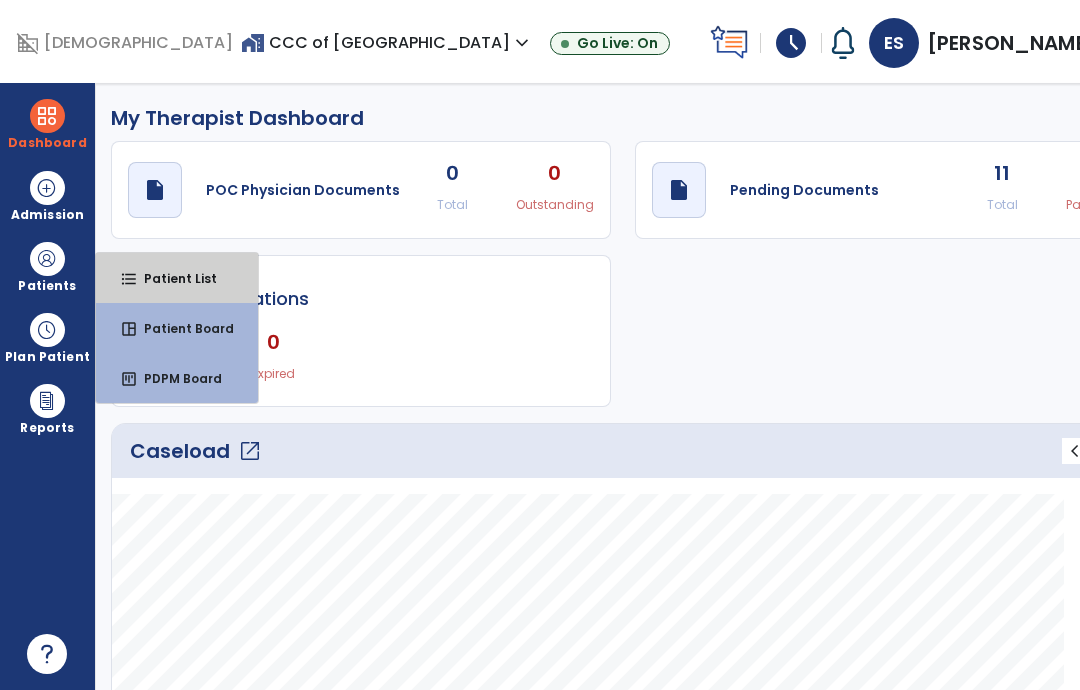 click on "Patient List" at bounding box center (172, 278) 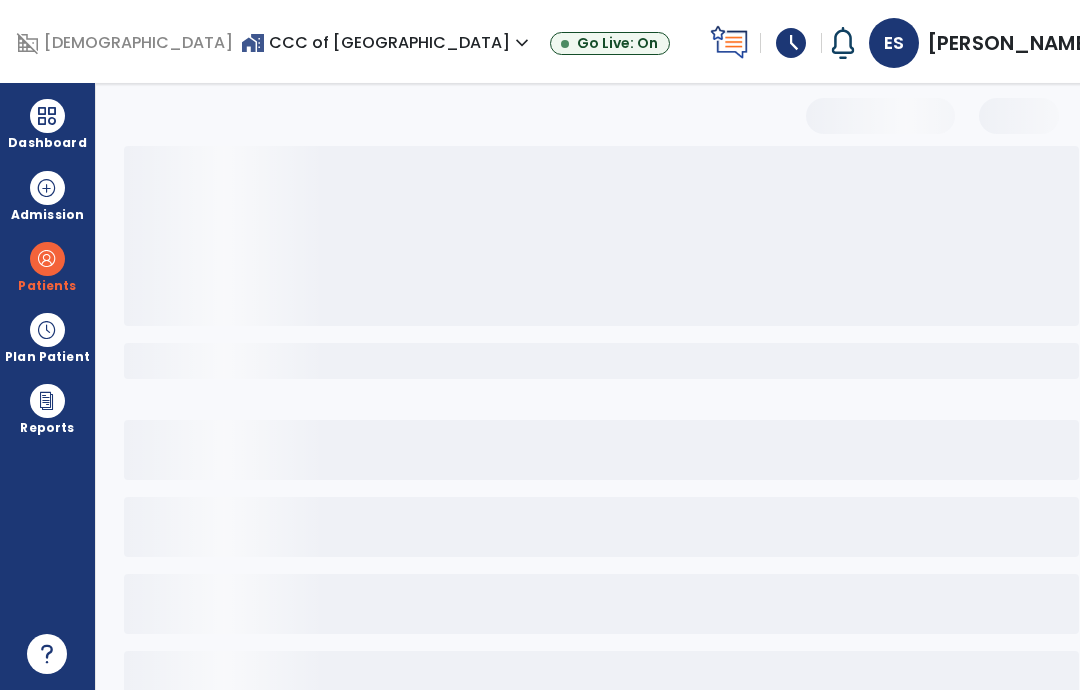select on "***" 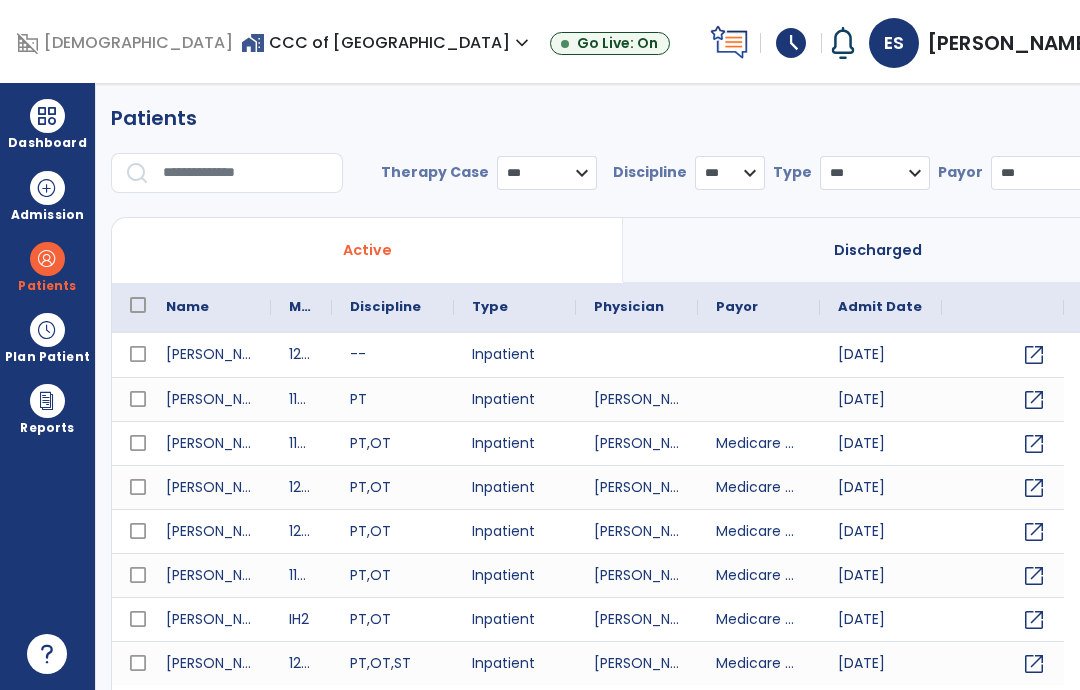 click at bounding box center [246, 173] 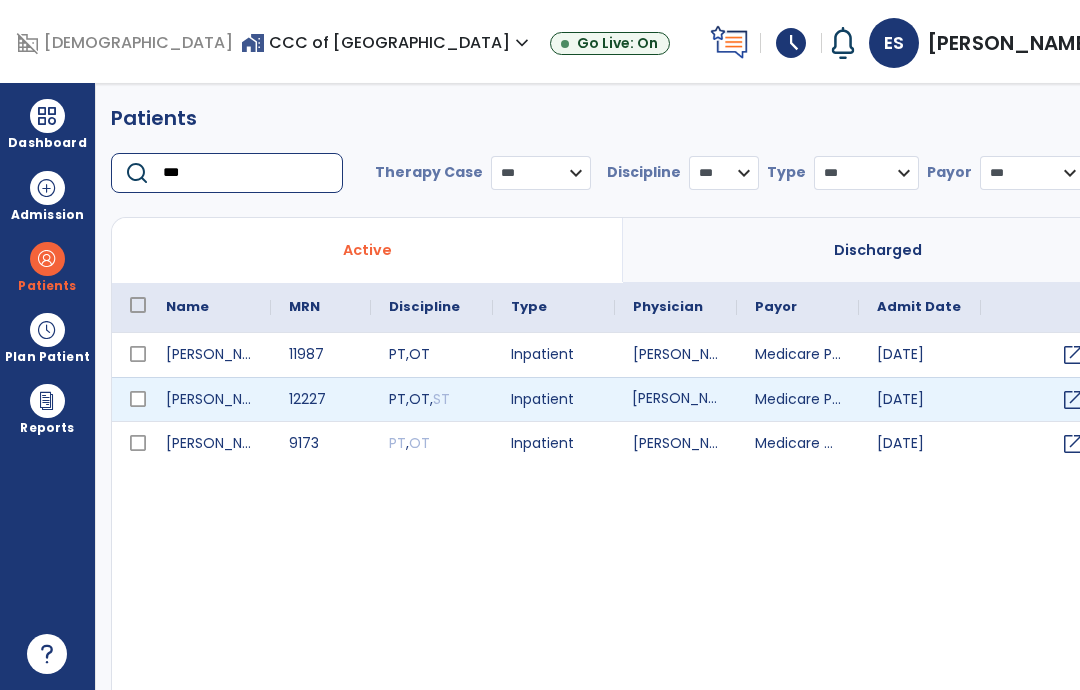 type on "***" 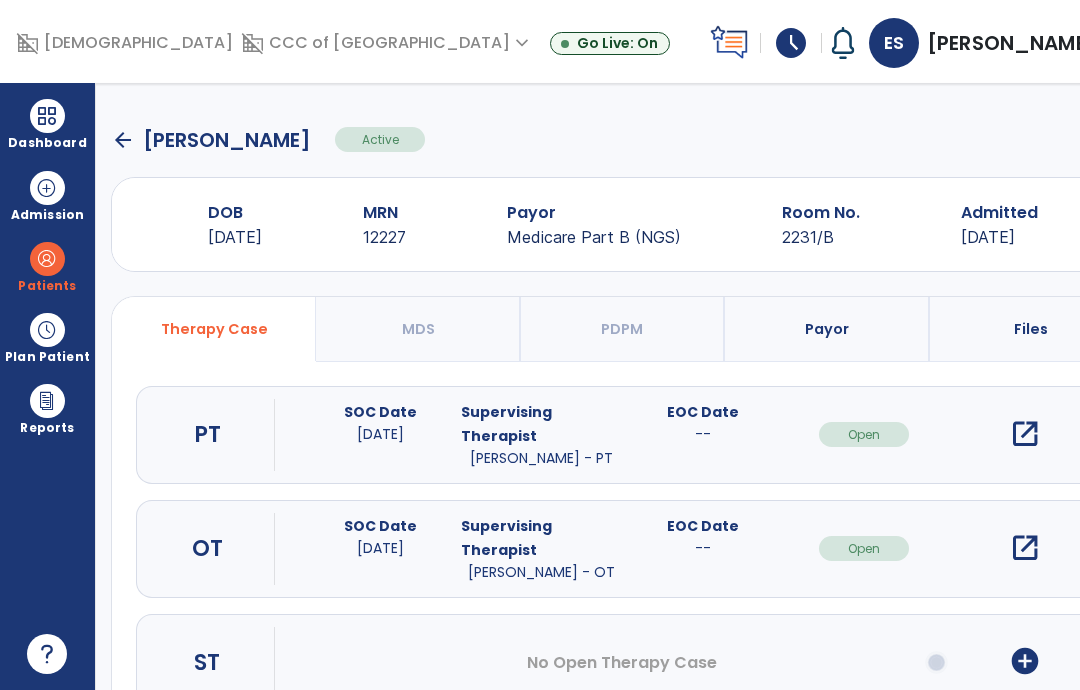 click on "open_in_new" at bounding box center [1025, 548] 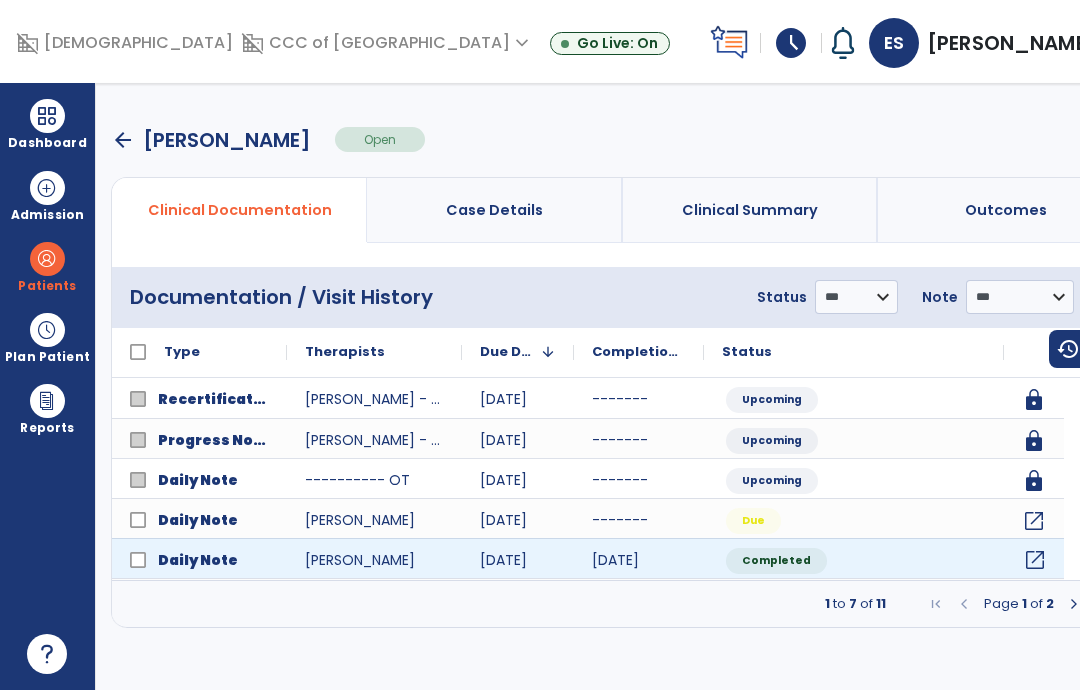 click on "open_in_new" 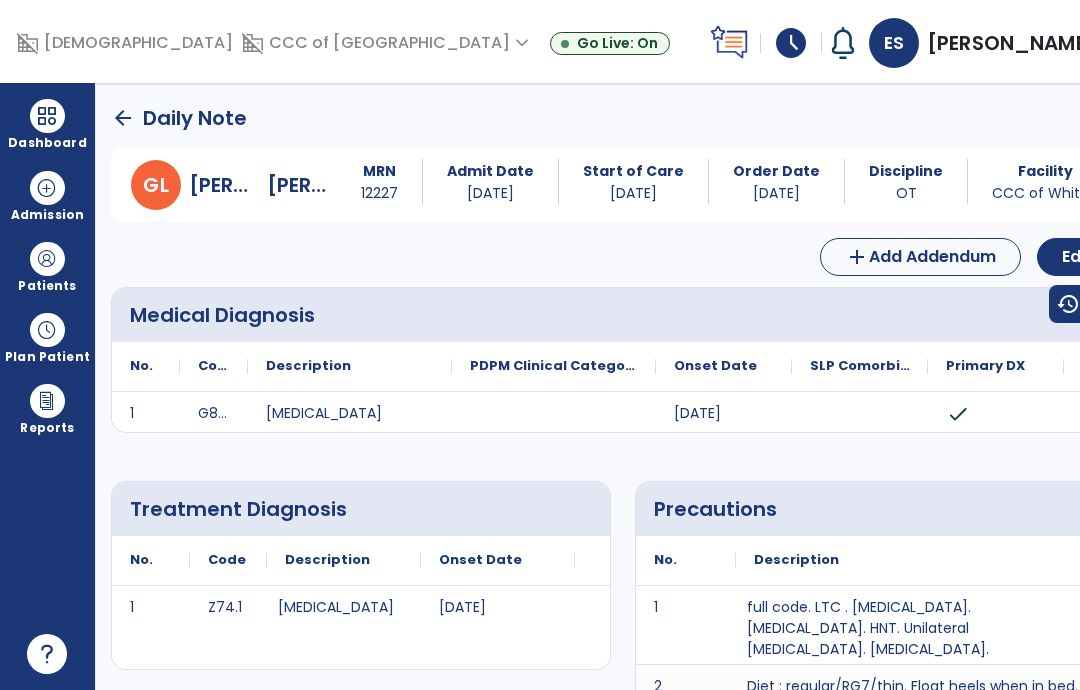 scroll, scrollTop: 0, scrollLeft: 0, axis: both 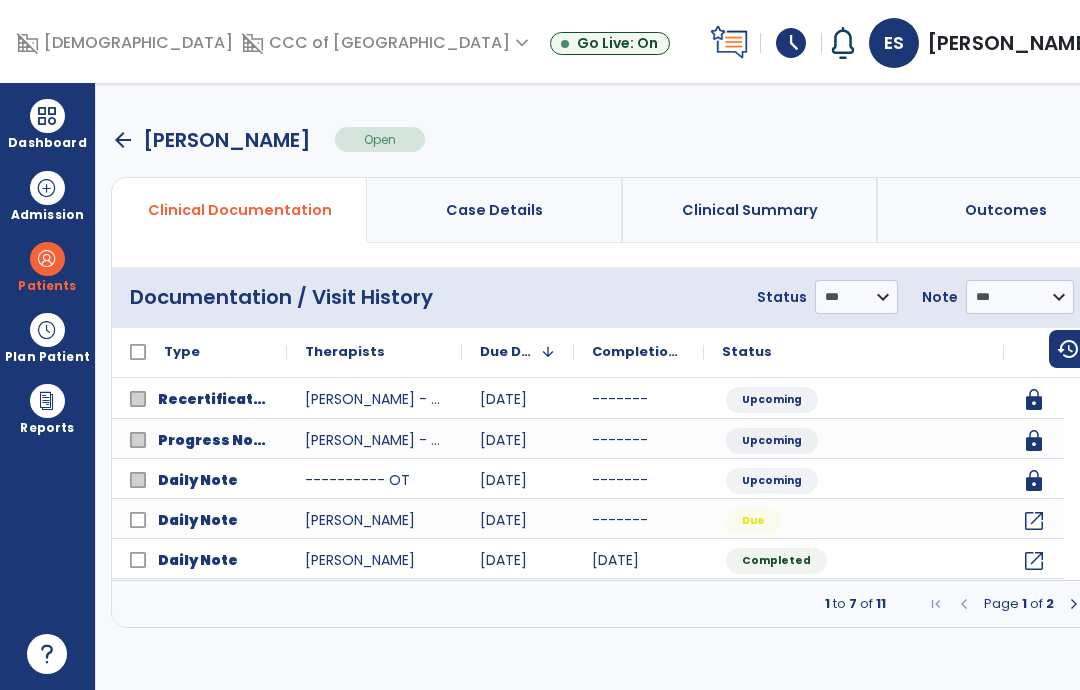 click on "open_in_new" 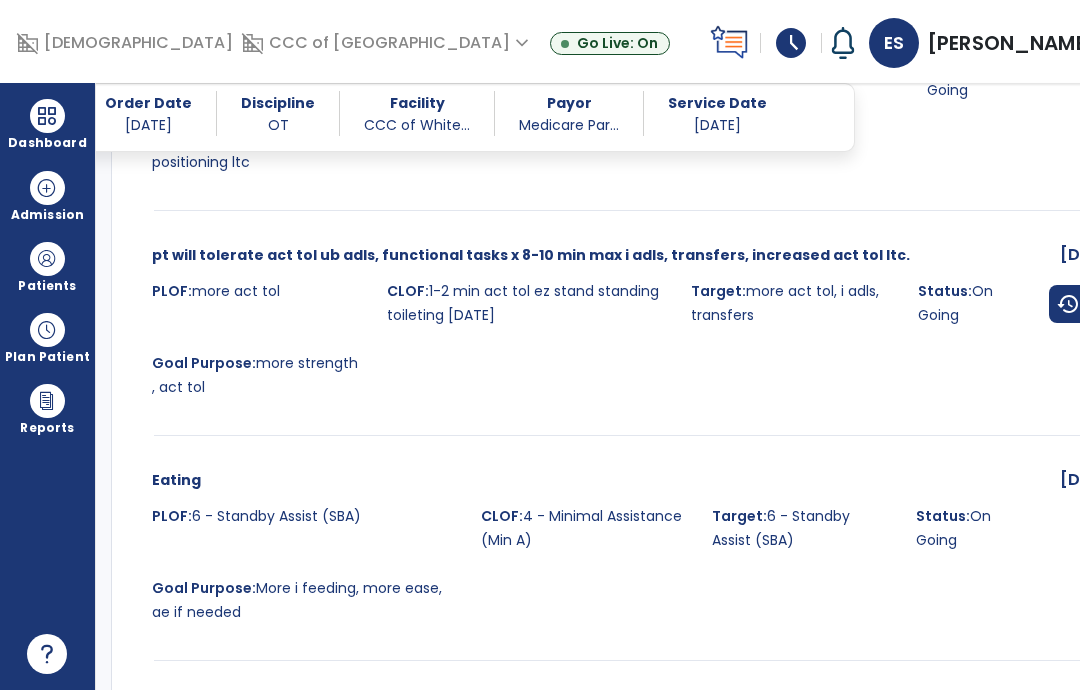 scroll, scrollTop: 2812, scrollLeft: 0, axis: vertical 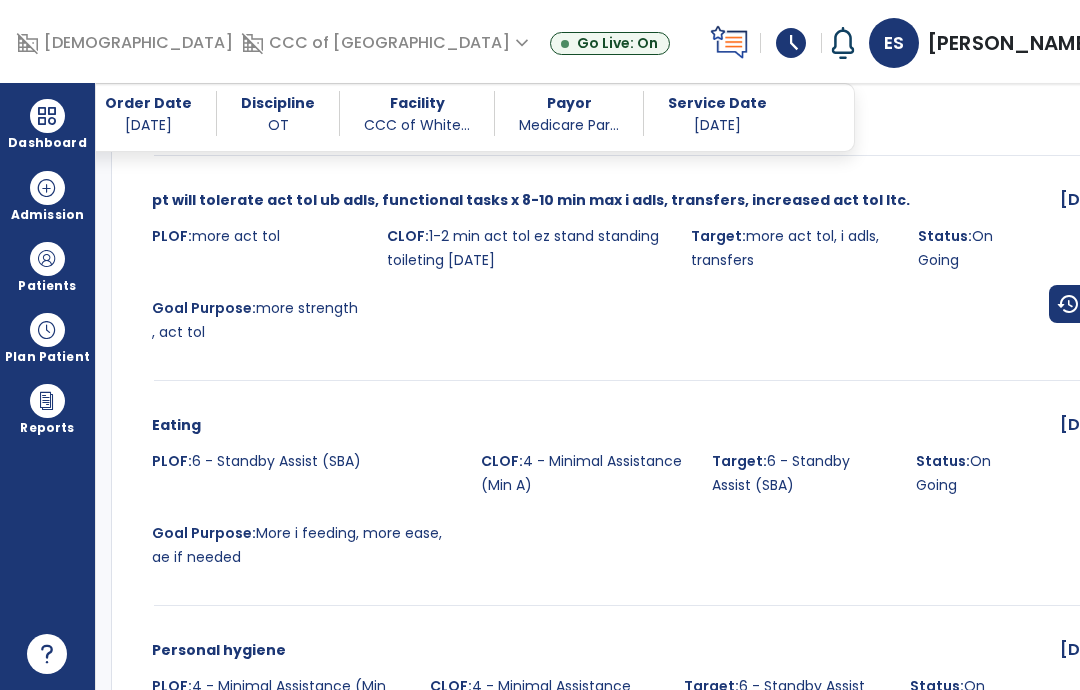 click on "Patients" at bounding box center (47, 266) 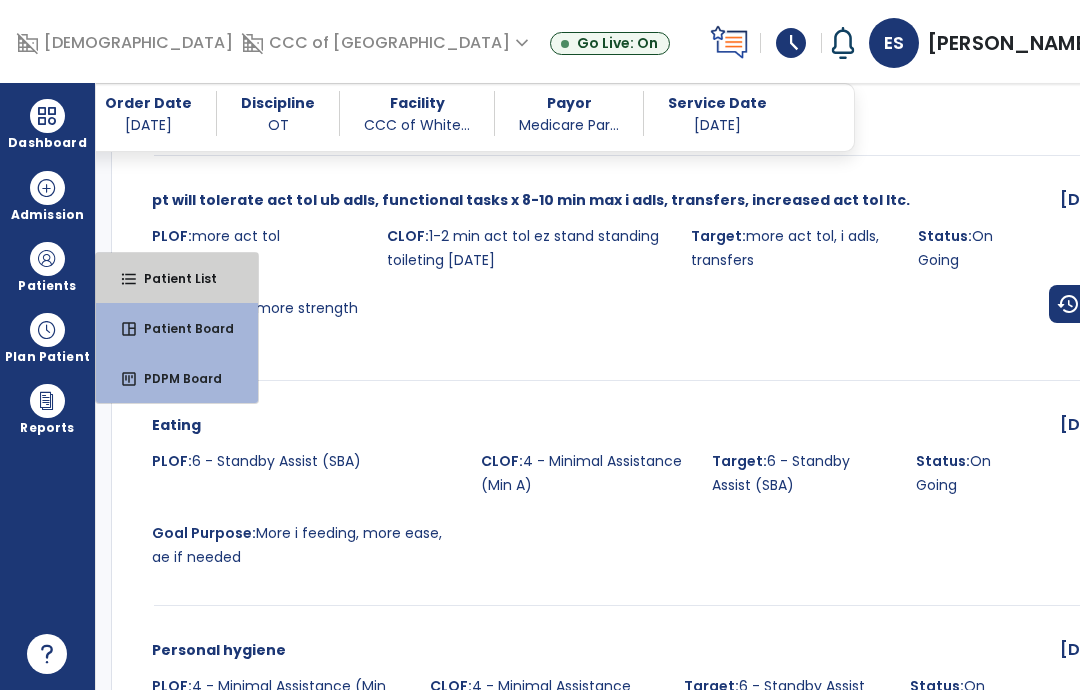 click on "format_list_bulleted  Patient List" at bounding box center (177, 278) 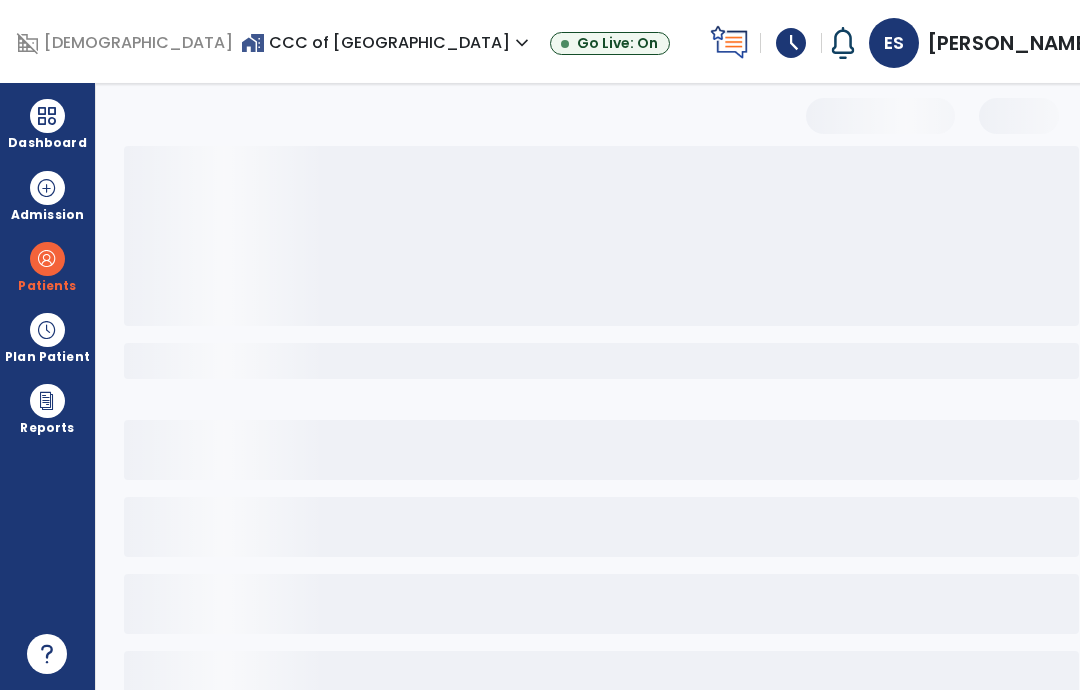 scroll, scrollTop: 0, scrollLeft: 0, axis: both 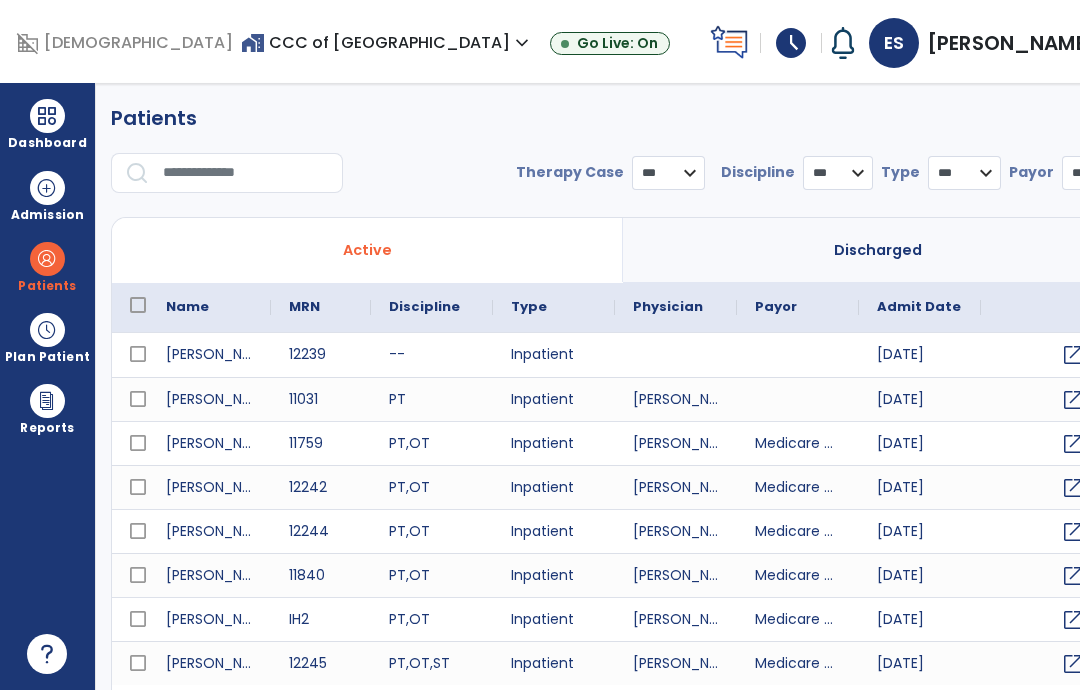 select on "***" 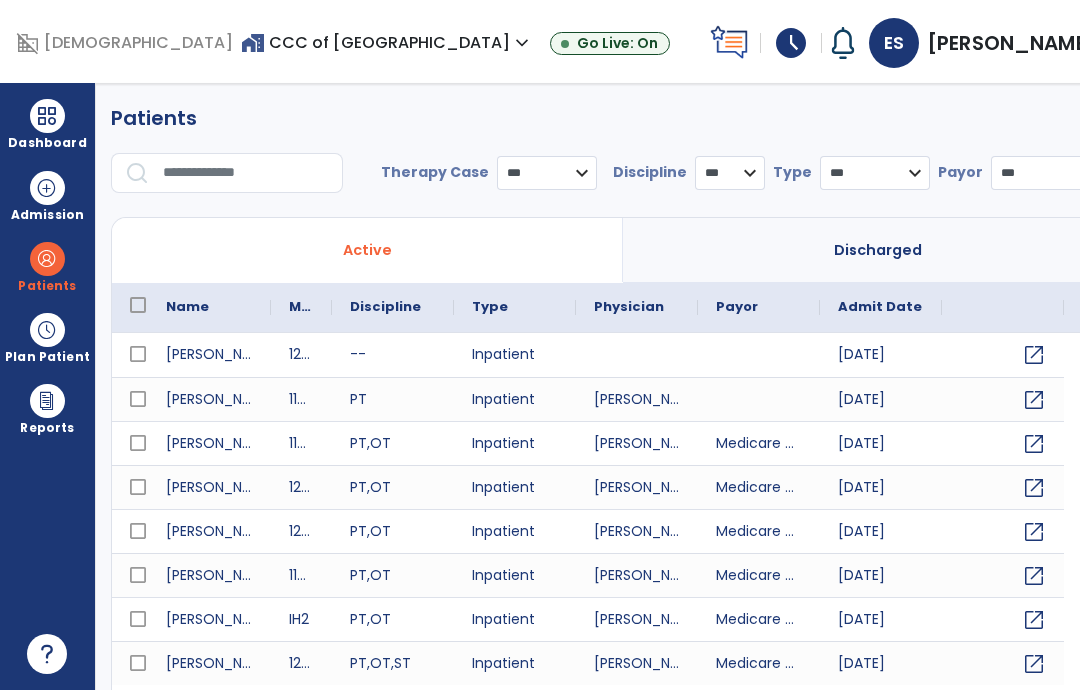 click at bounding box center [246, 173] 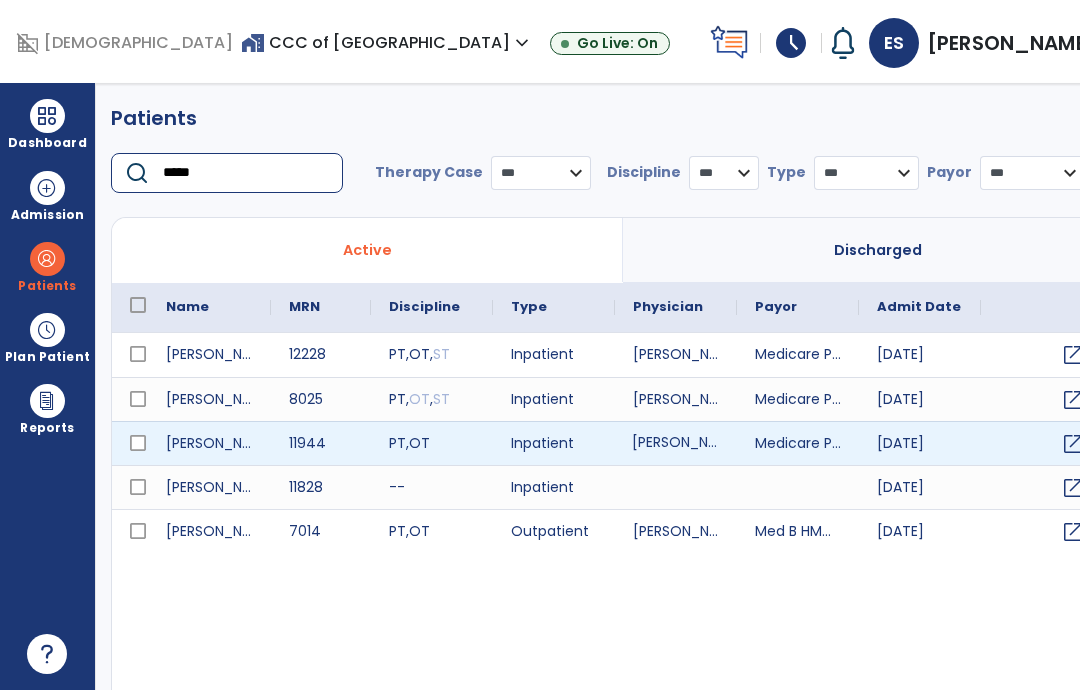 type on "*****" 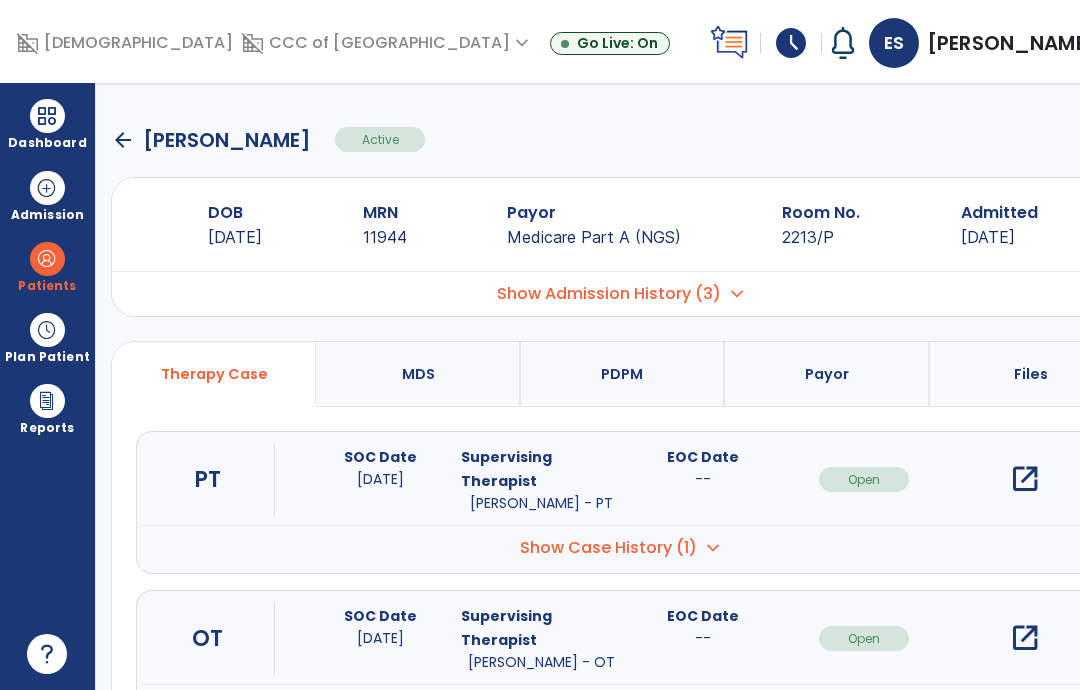 click on "open_in_new" at bounding box center (1025, 638) 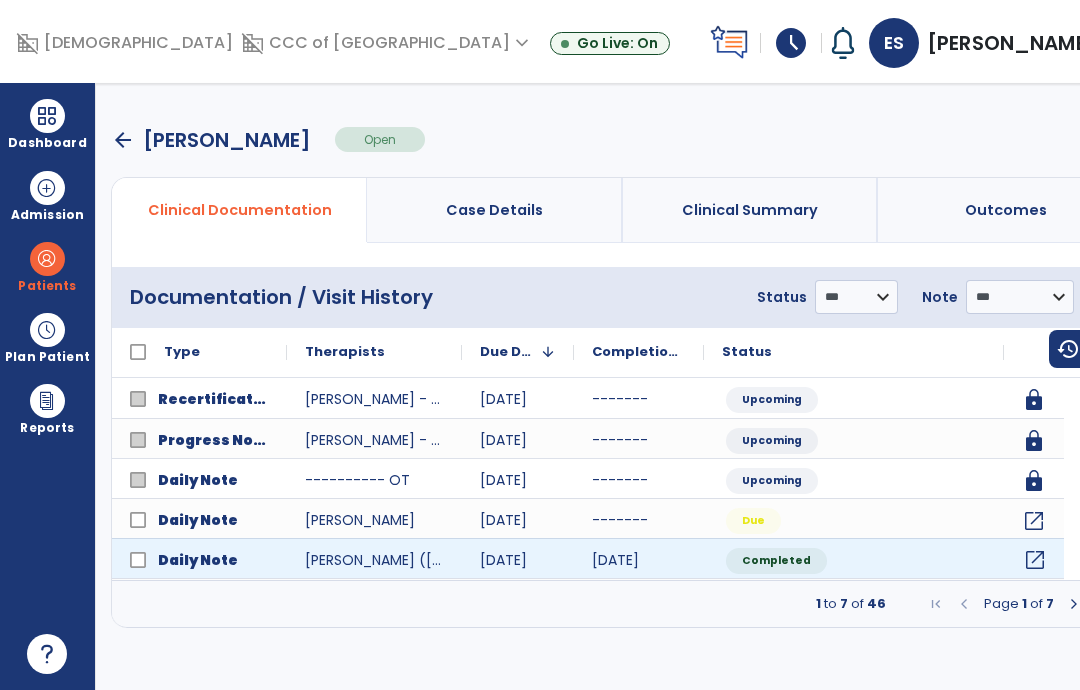 click on "open_in_new" 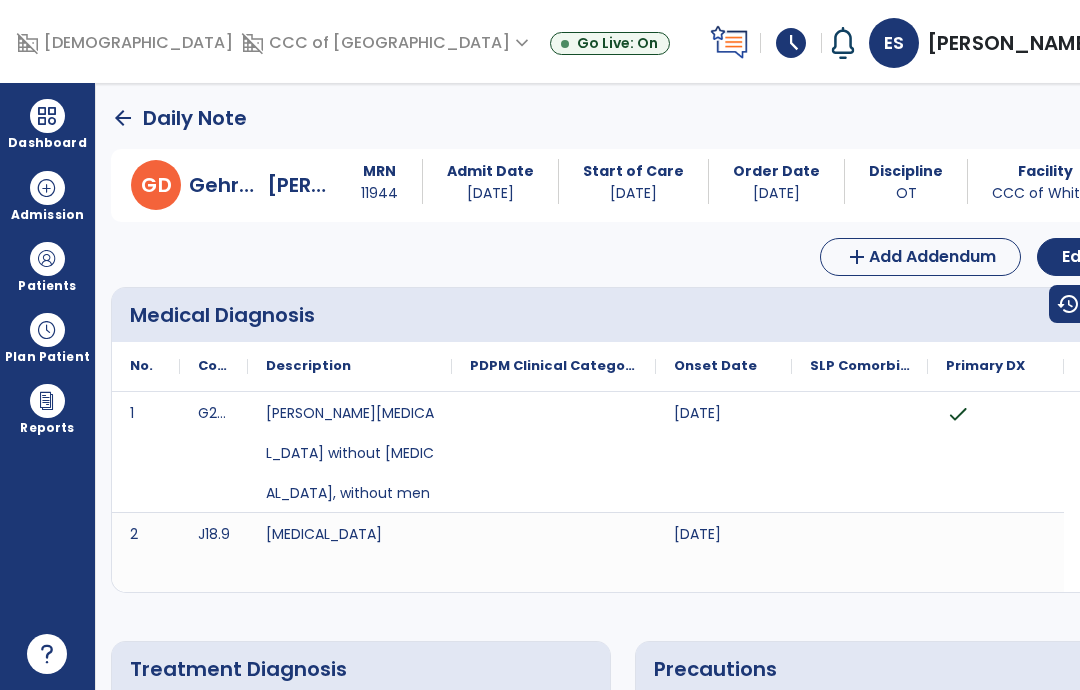 scroll, scrollTop: 0, scrollLeft: 0, axis: both 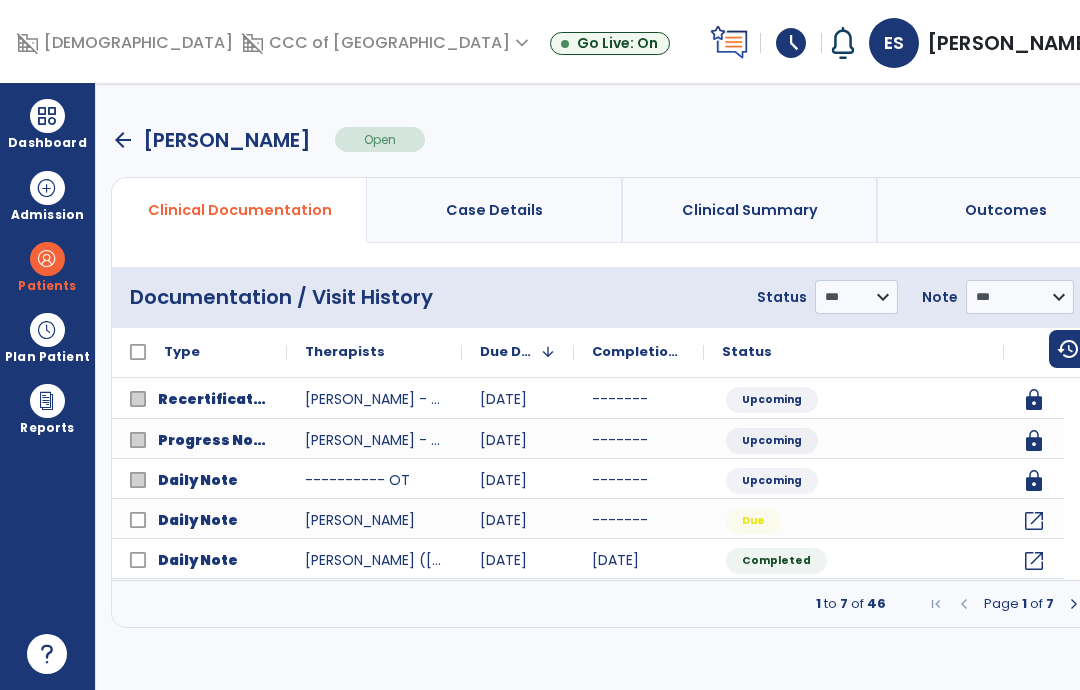 click on "open_in_new" 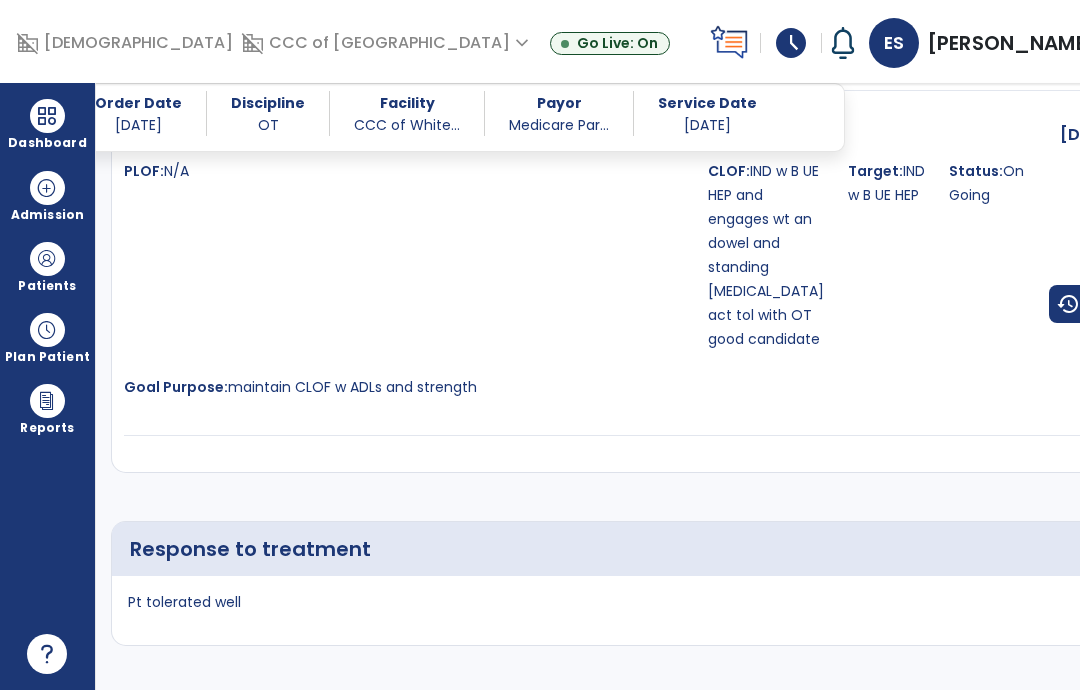 scroll, scrollTop: 3122, scrollLeft: 0, axis: vertical 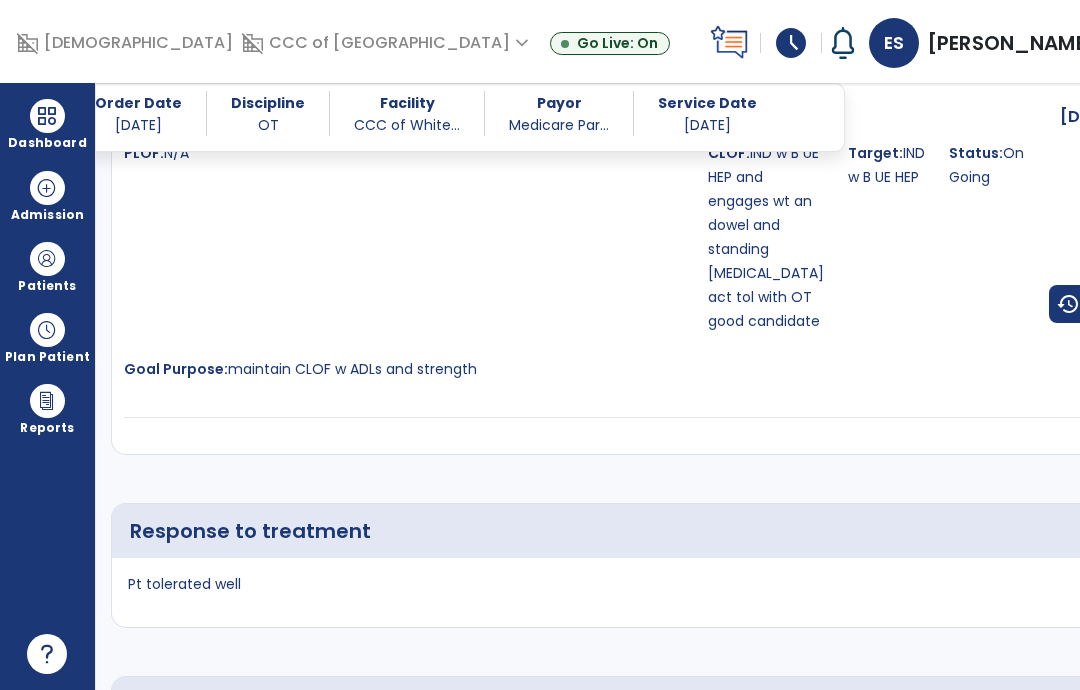 click on "PLOF:  N/A" at bounding box center [410, 237] 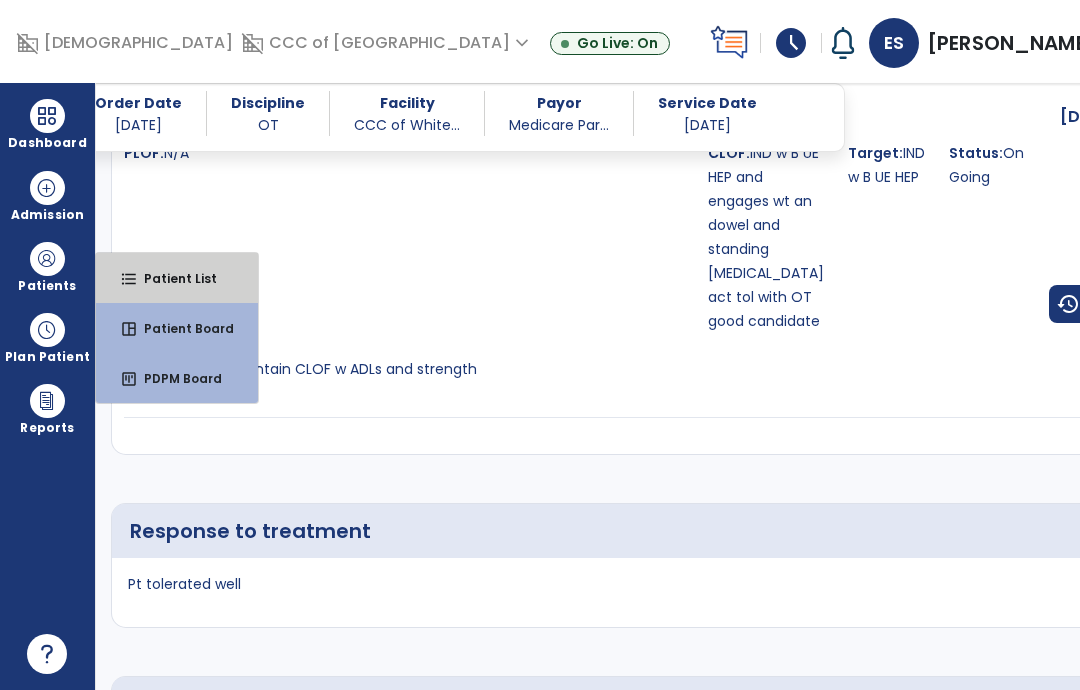 click on "format_list_bulleted  Patient List" at bounding box center (177, 278) 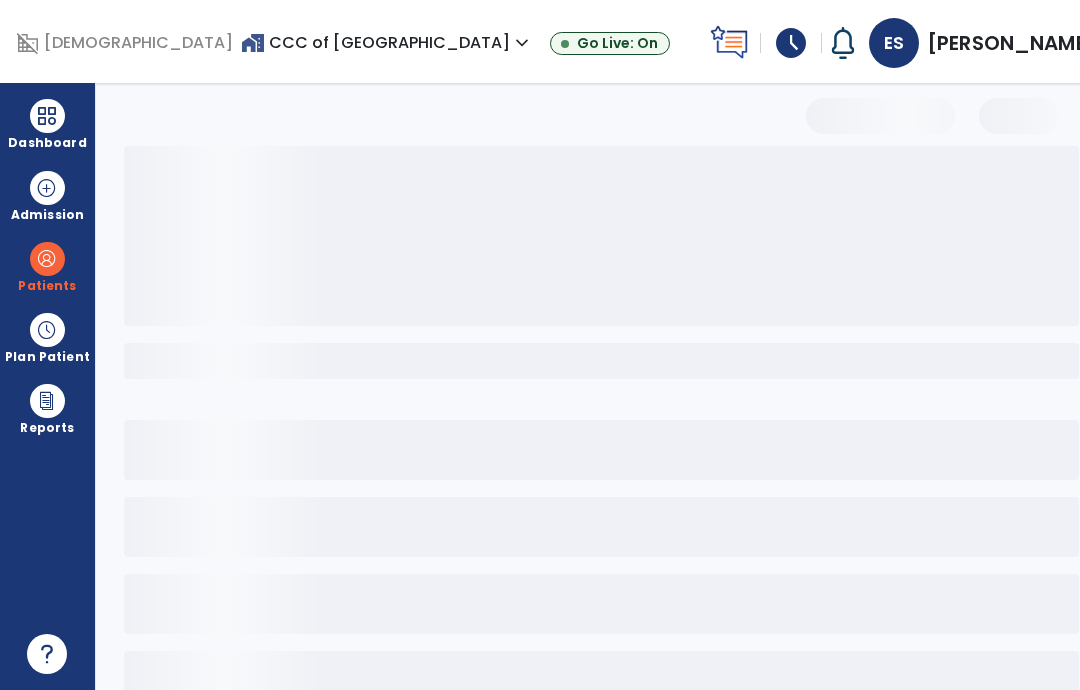 scroll, scrollTop: 0, scrollLeft: 0, axis: both 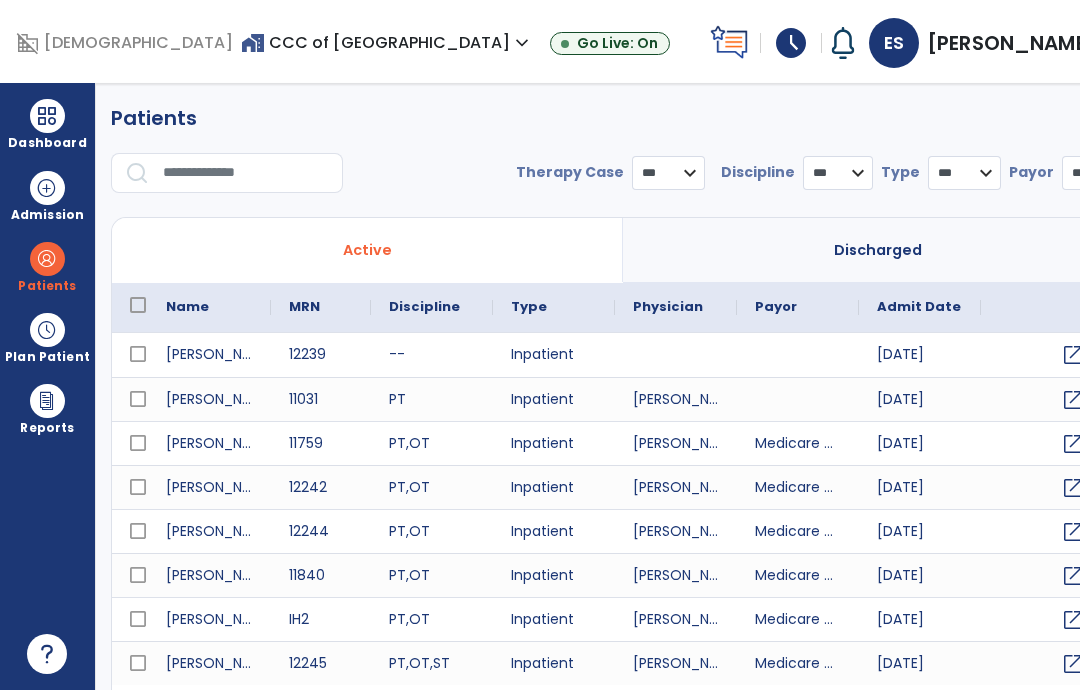 select on "***" 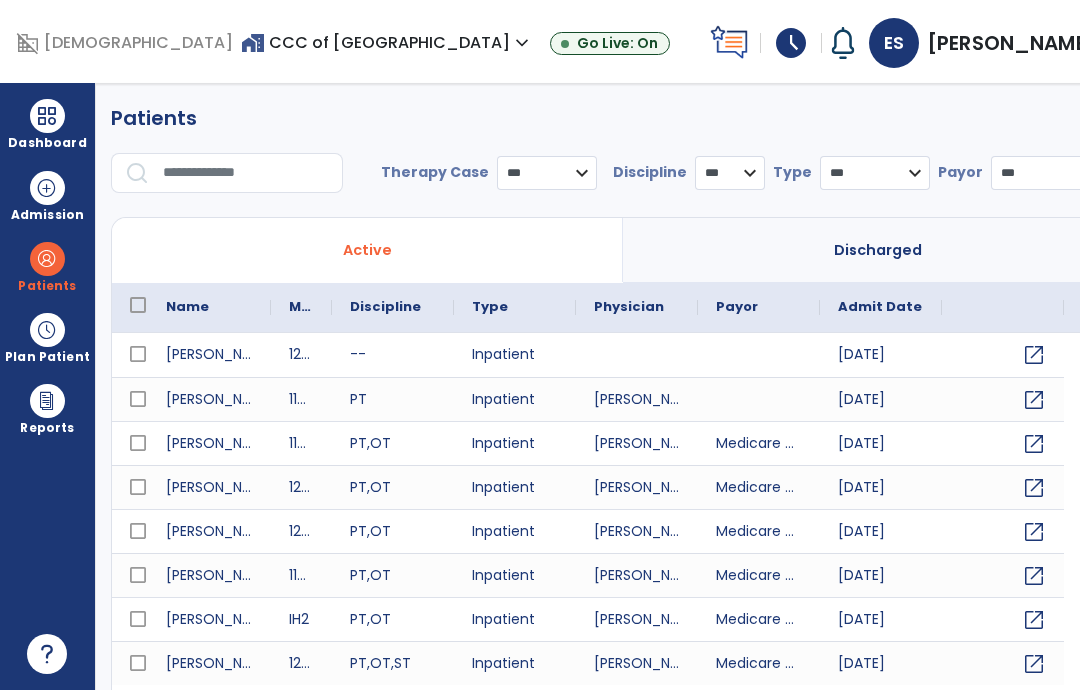 click at bounding box center [246, 173] 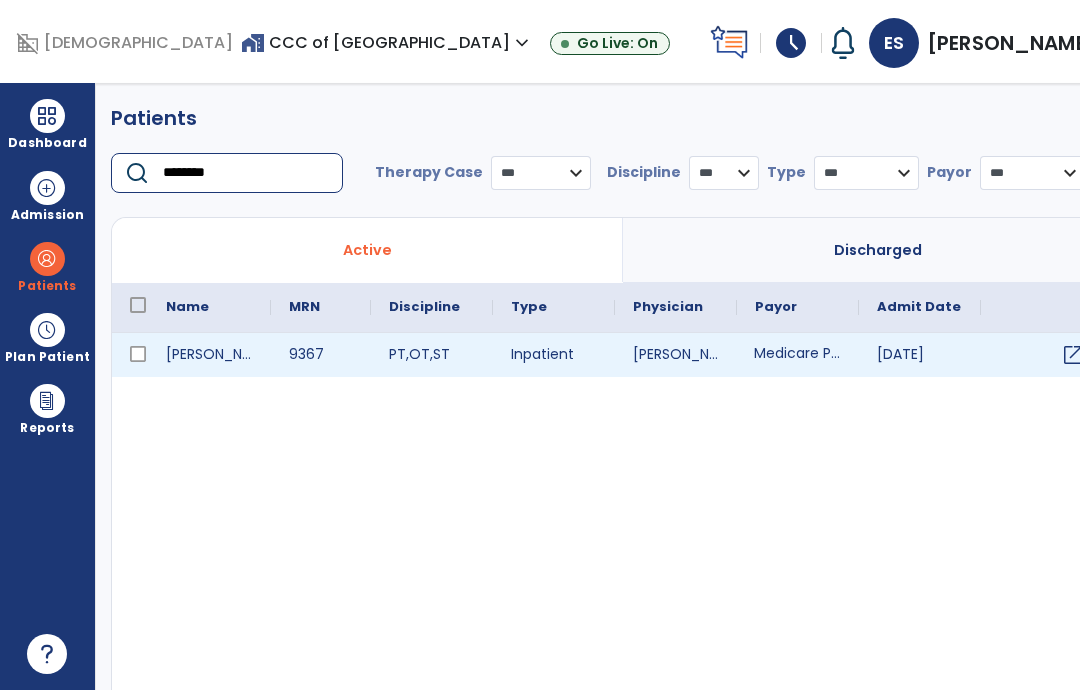 type on "********" 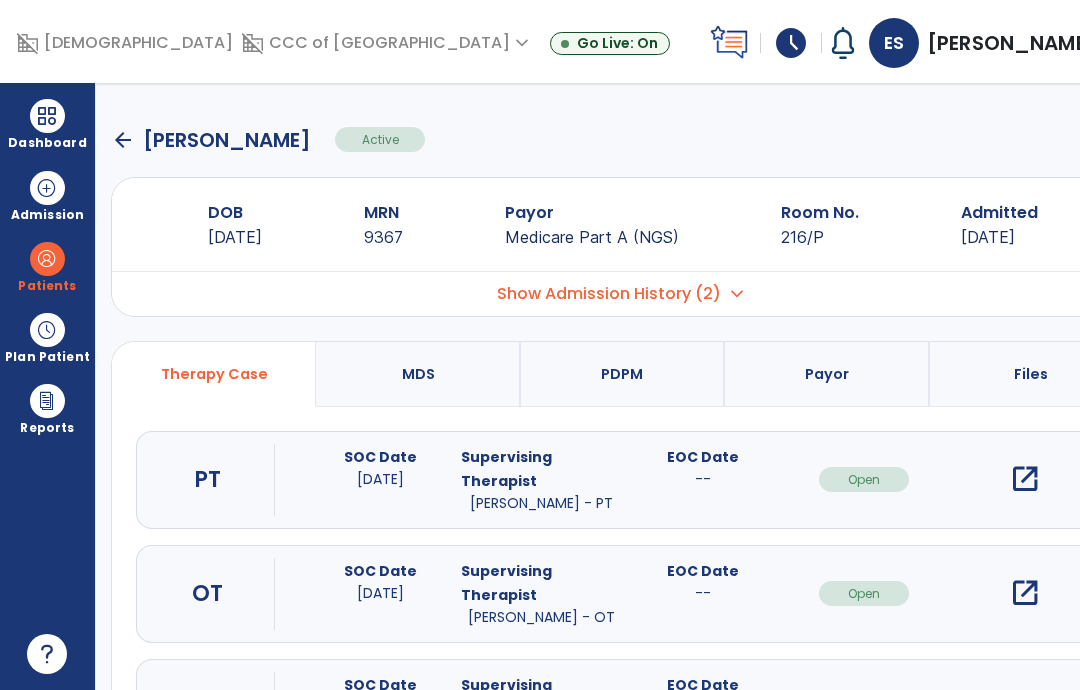 click on "open_in_new" at bounding box center [1025, 593] 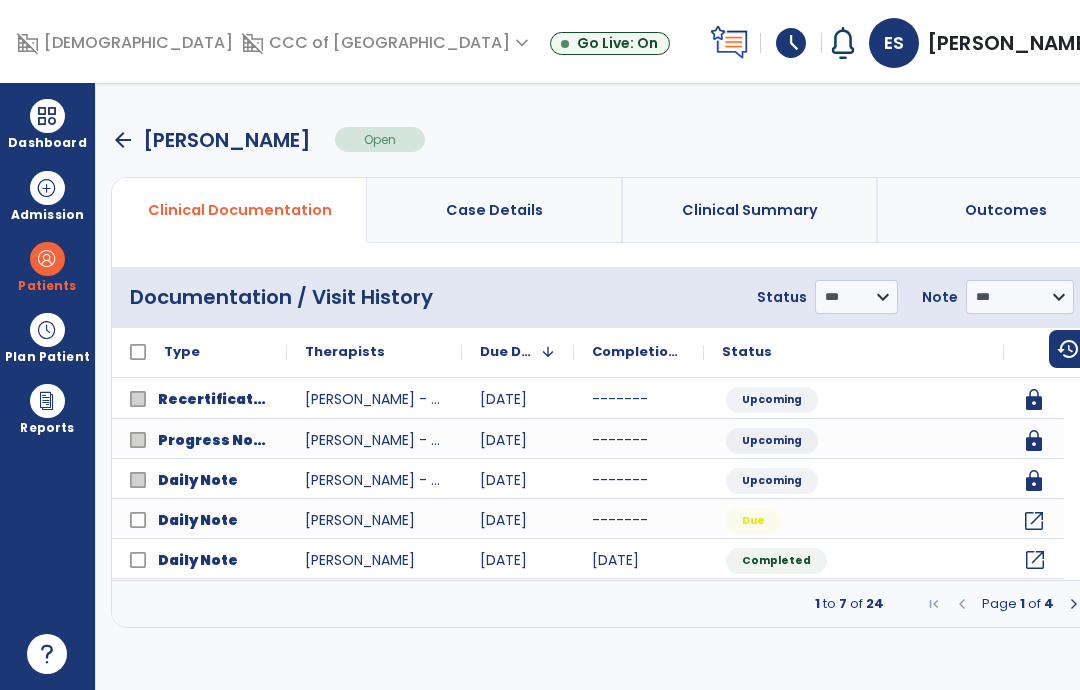 click on "open_in_new" 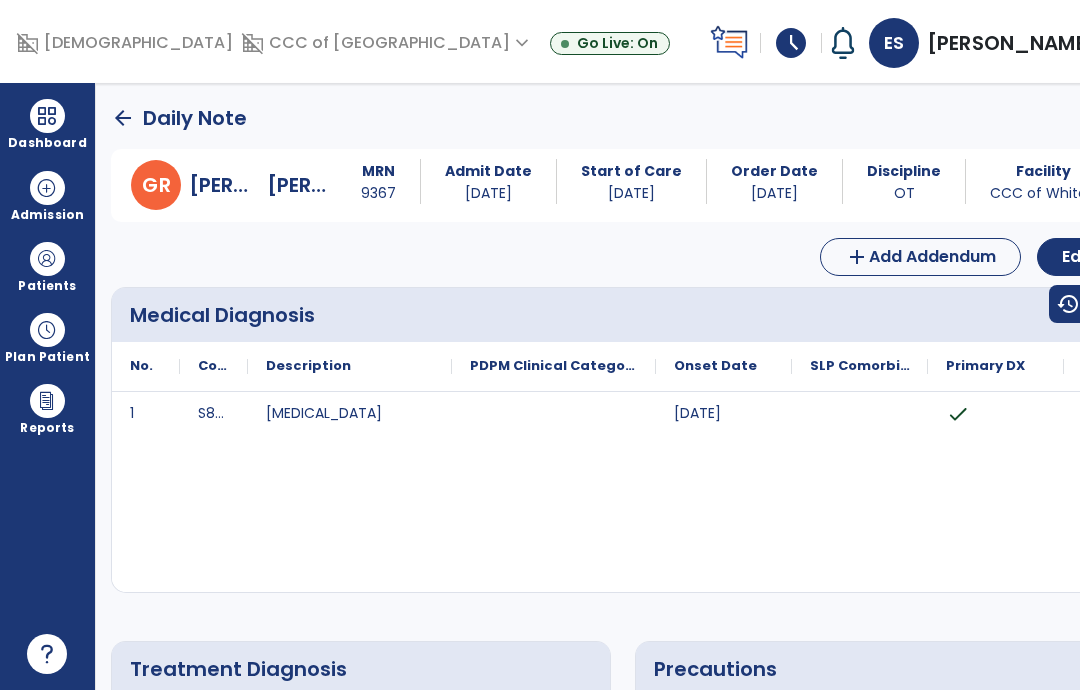 scroll, scrollTop: 0, scrollLeft: 0, axis: both 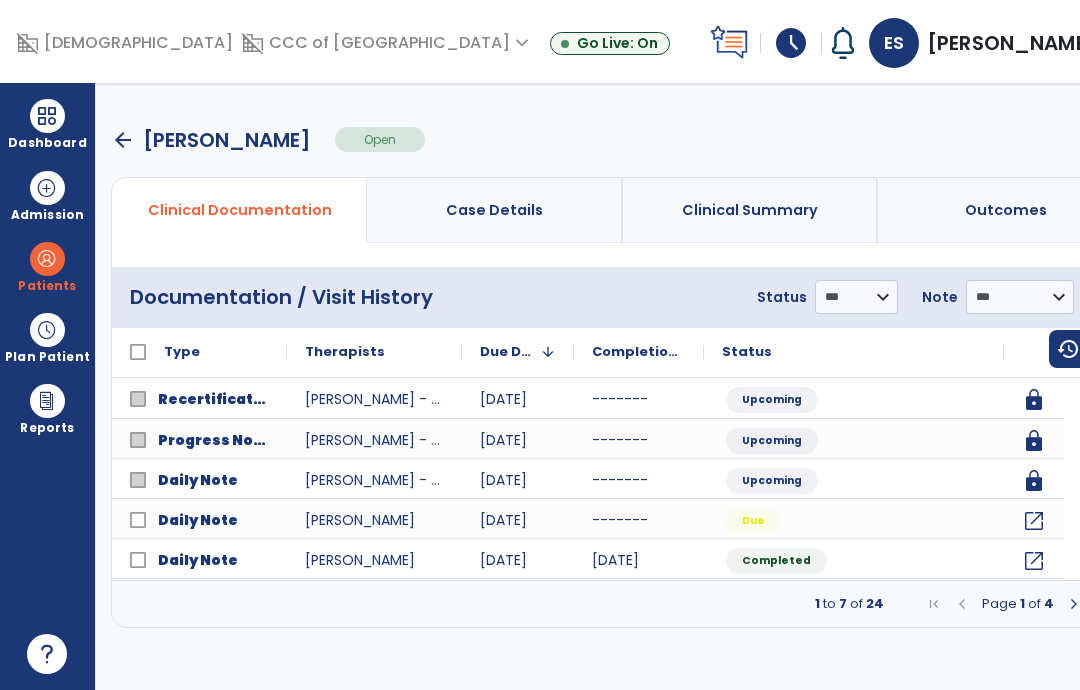 click at bounding box center (47, 259) 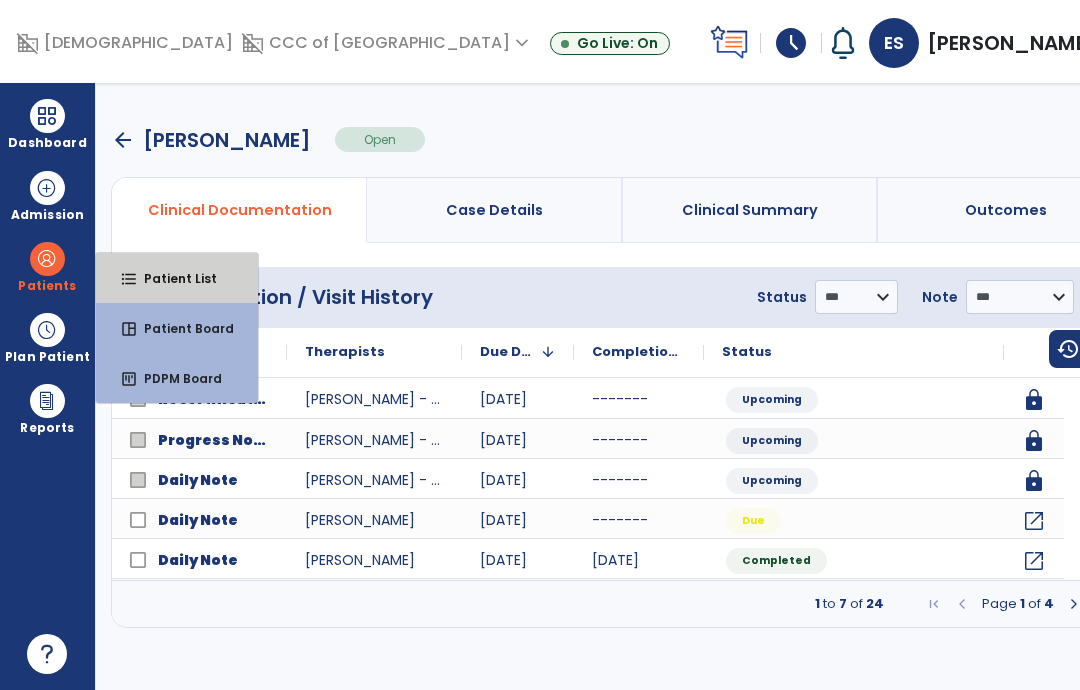click on "Patient List" at bounding box center [172, 278] 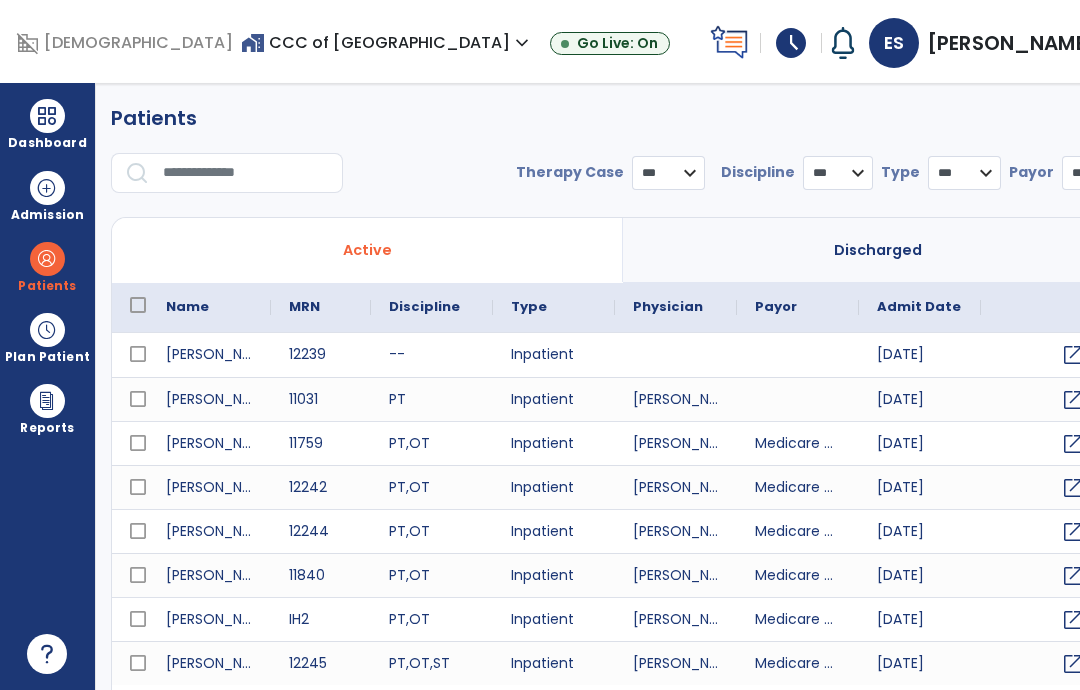 select on "***" 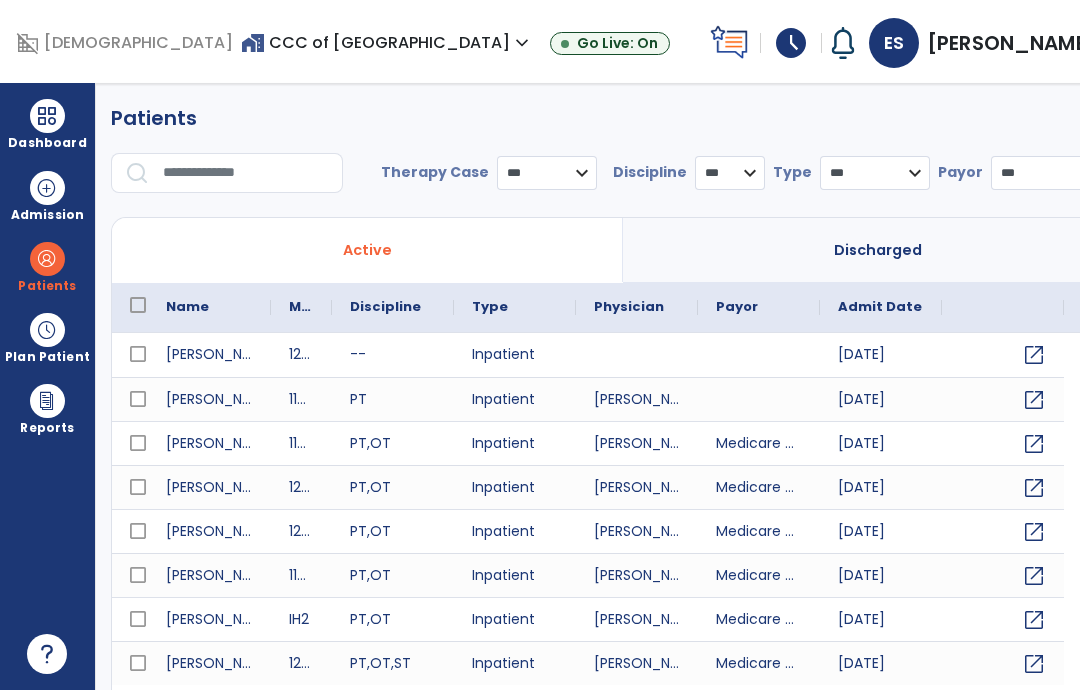 click at bounding box center (246, 173) 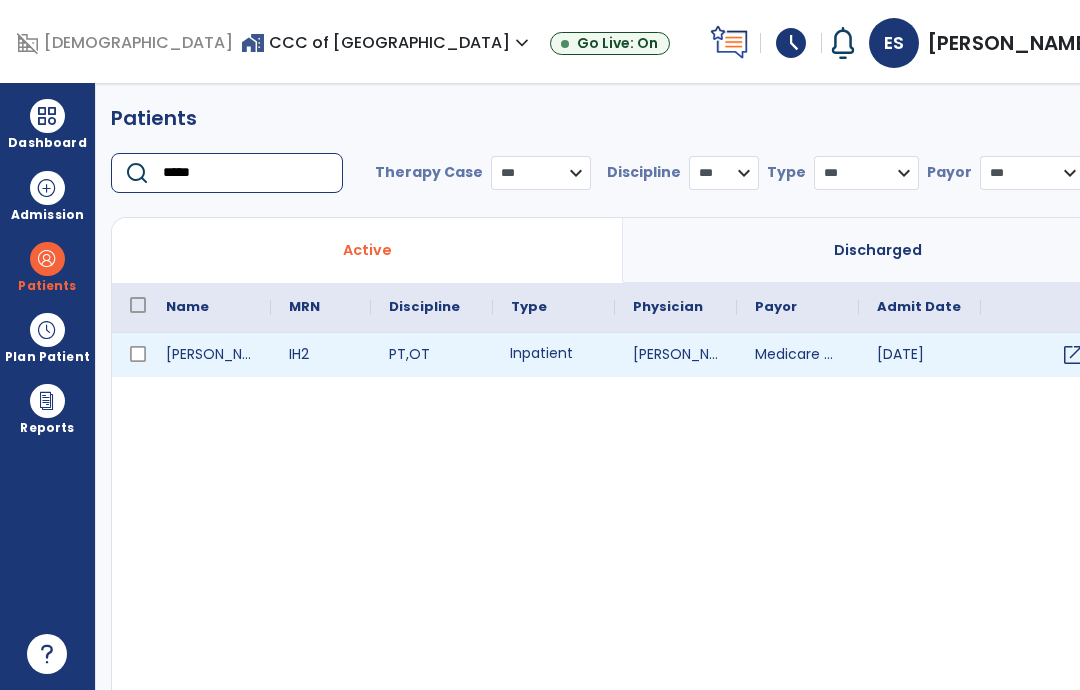 type on "*****" 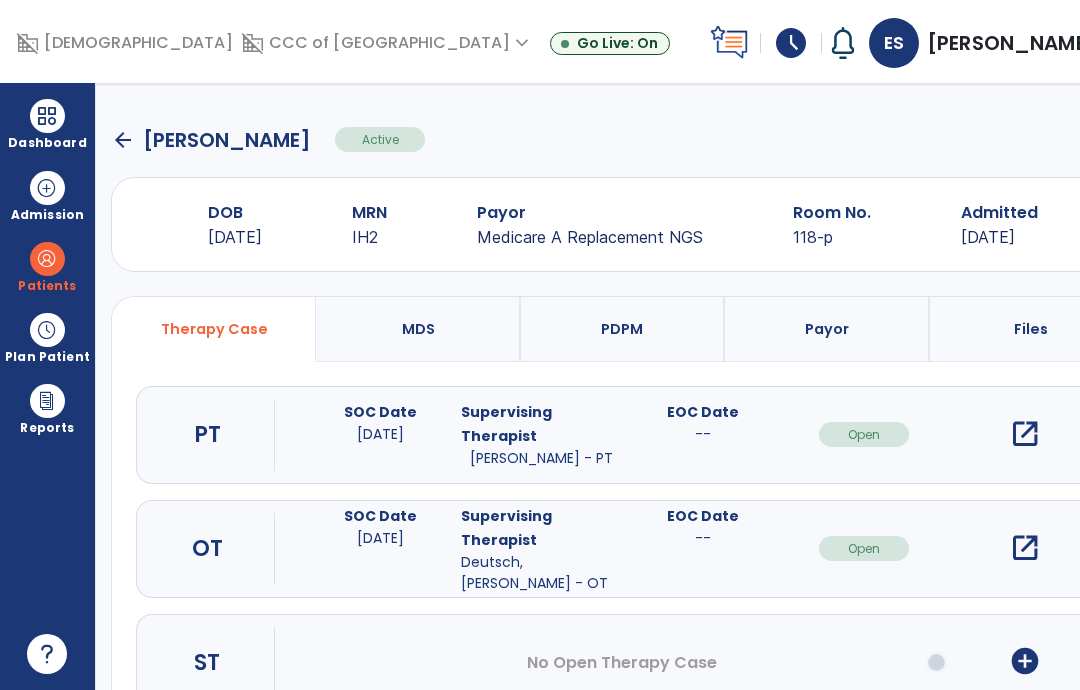 click on "open_in_new" at bounding box center (1025, 548) 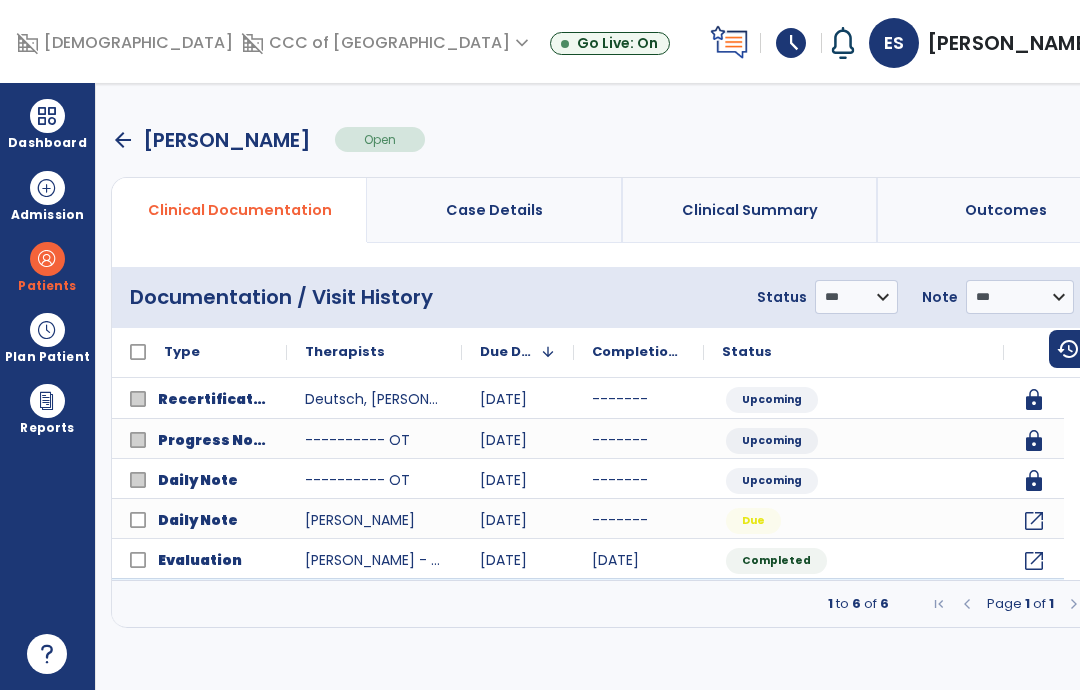 click on "open_in_new" 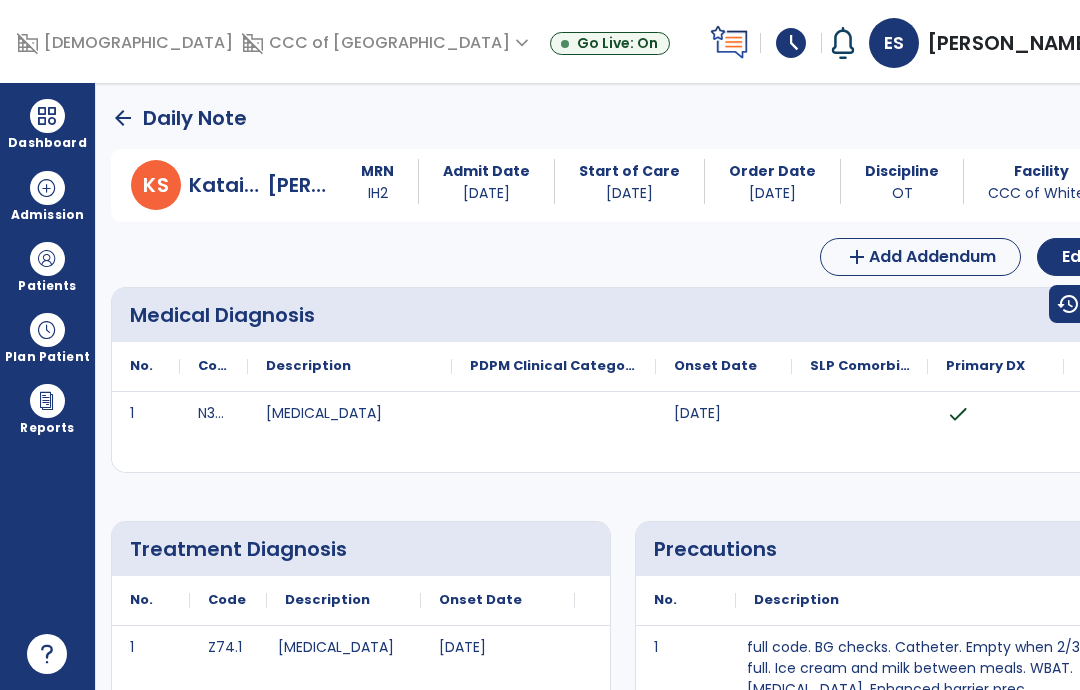 scroll, scrollTop: 0, scrollLeft: 0, axis: both 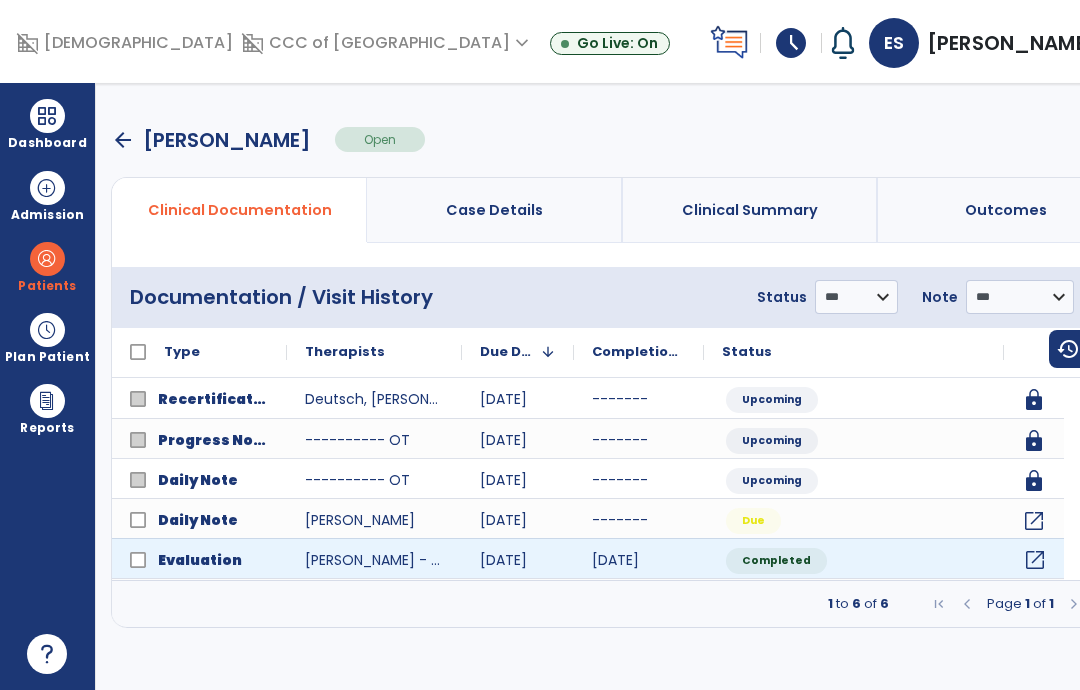 click on "open_in_new" 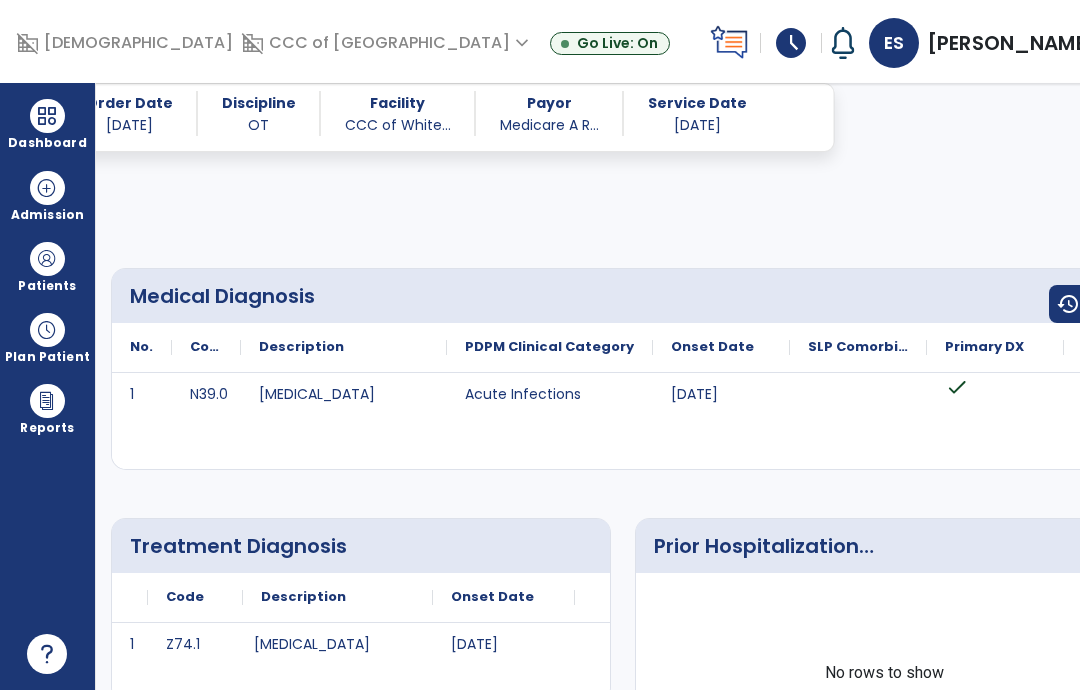 scroll, scrollTop: 703, scrollLeft: 0, axis: vertical 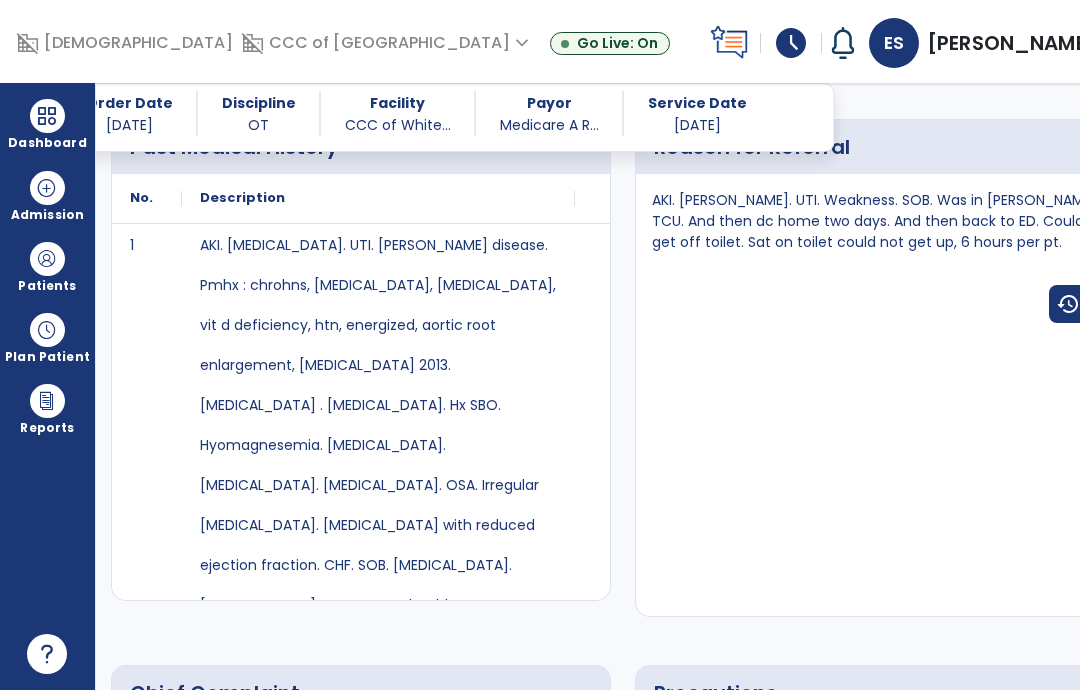 click at bounding box center (47, 259) 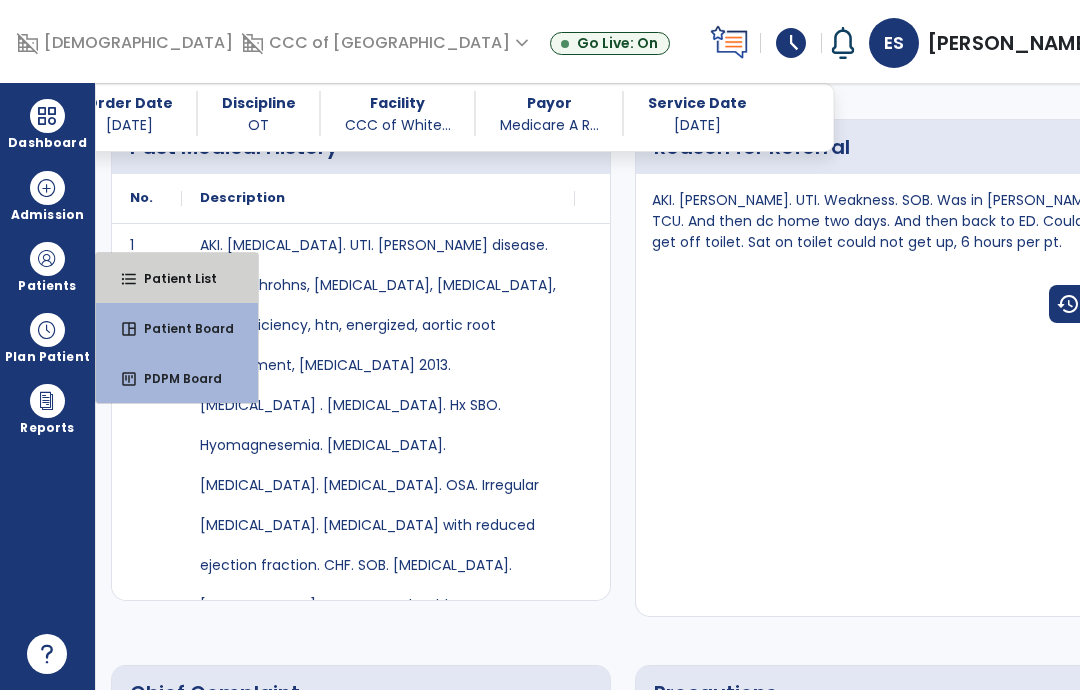 click on "Patient List" at bounding box center [172, 278] 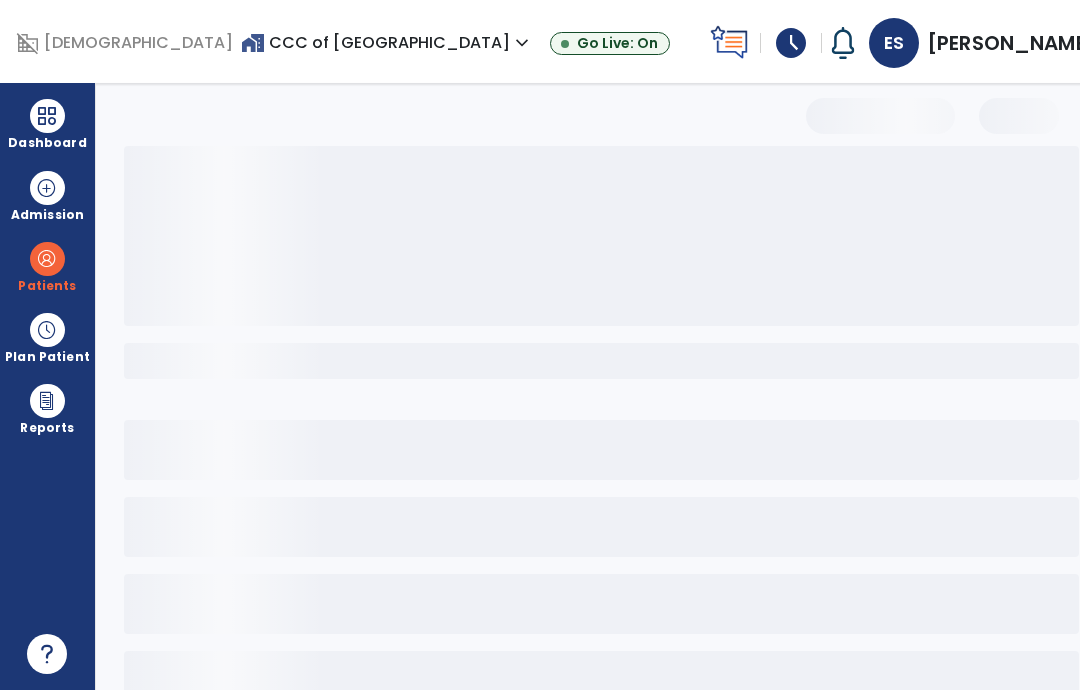 scroll, scrollTop: 0, scrollLeft: 0, axis: both 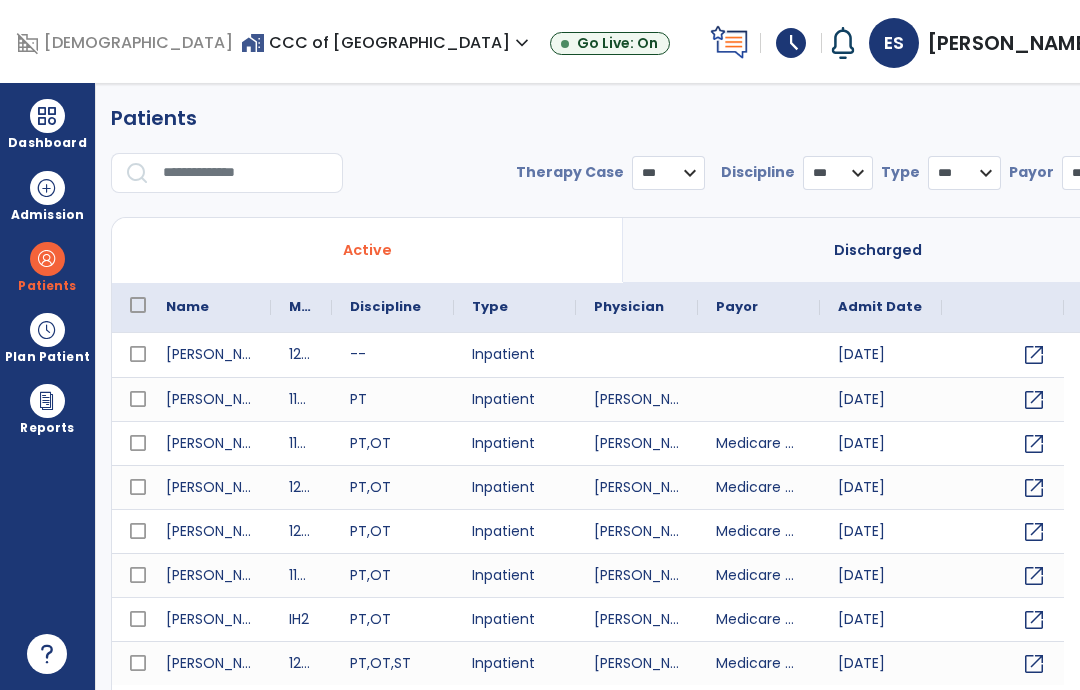 select on "***" 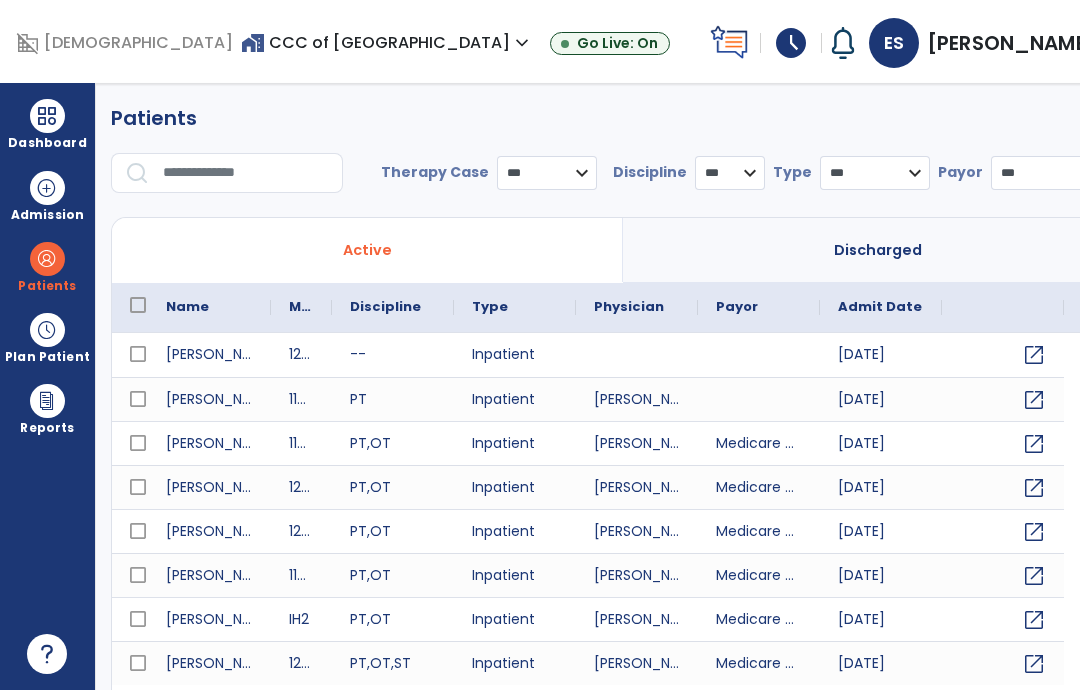 click at bounding box center (246, 173) 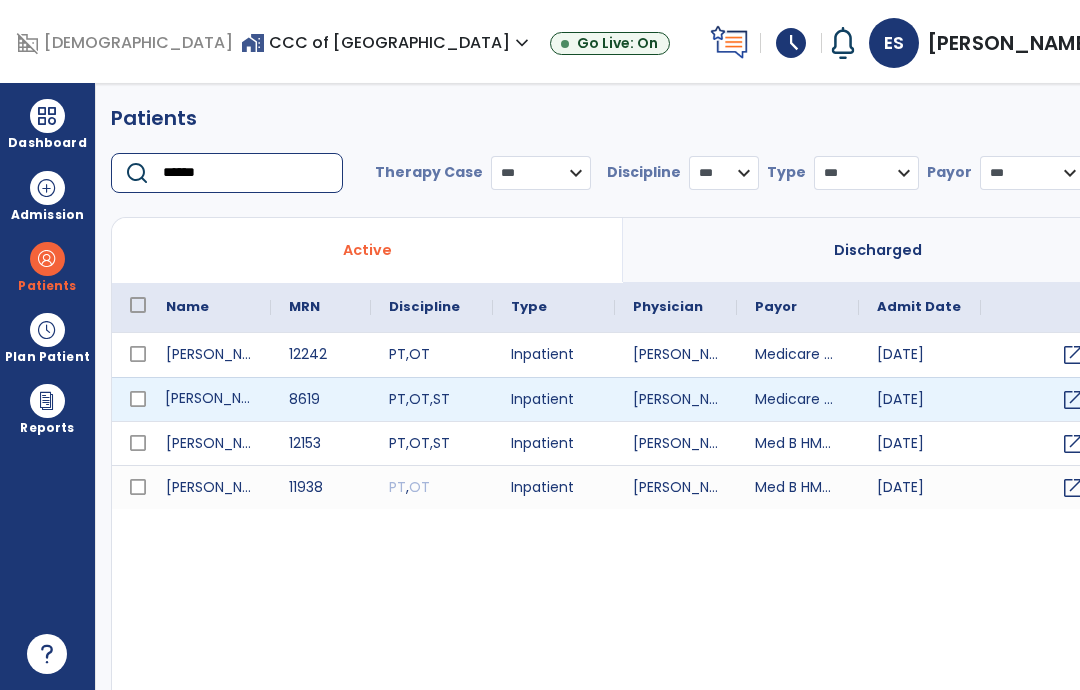 type on "******" 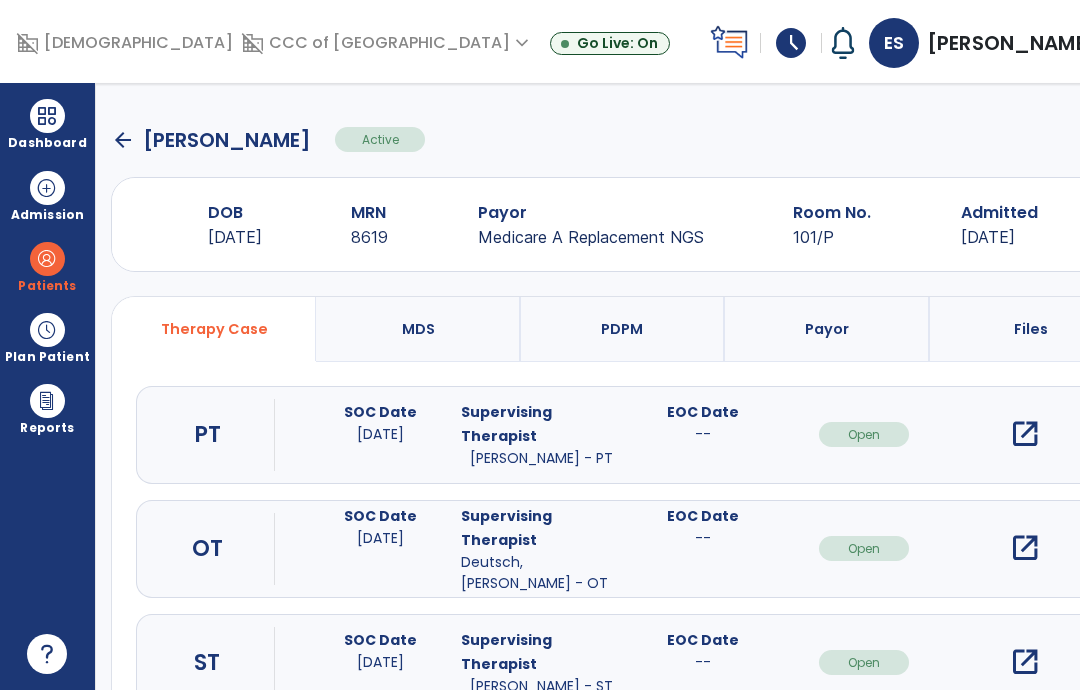 click on "open_in_new" at bounding box center [1025, 548] 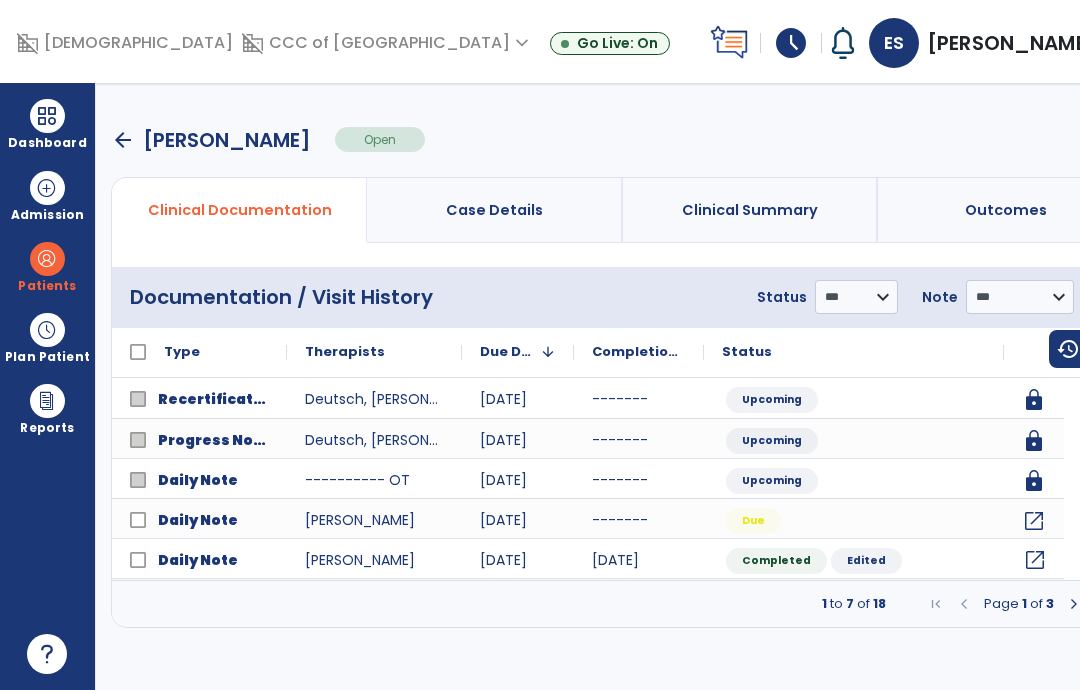 click on "open_in_new" 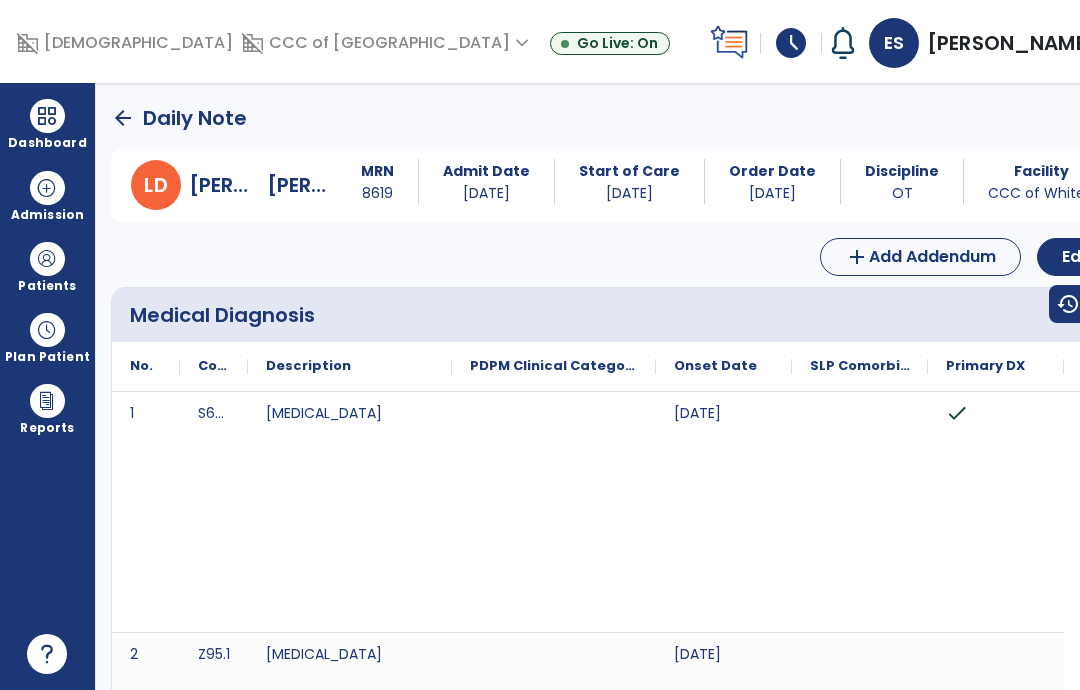 scroll, scrollTop: 0, scrollLeft: 0, axis: both 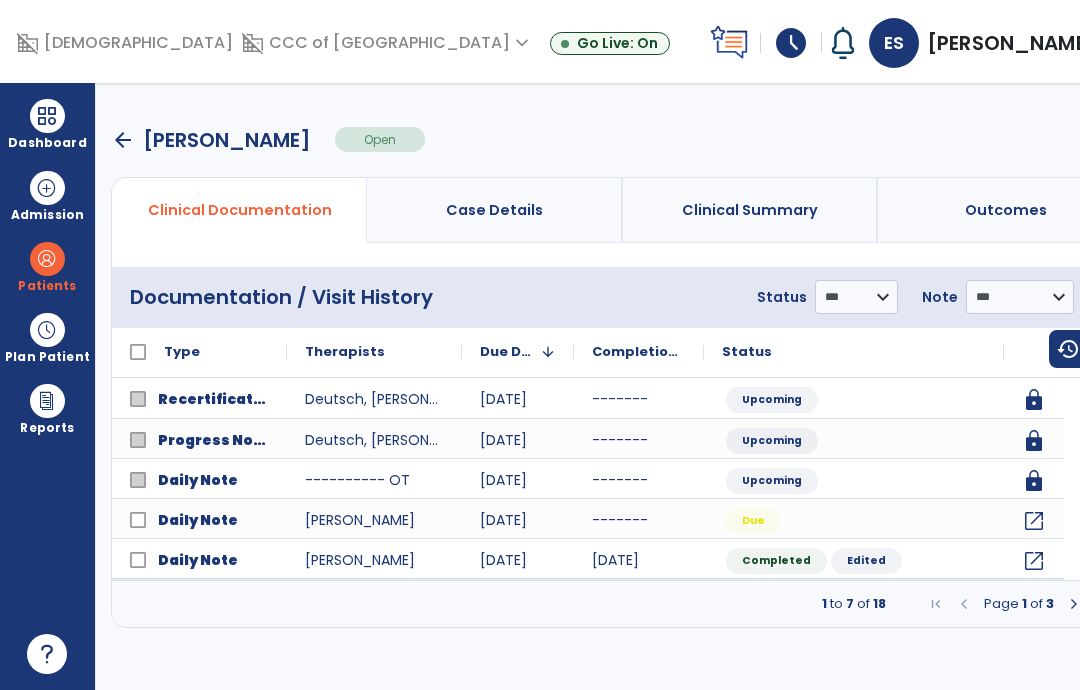 click on "open_in_new" 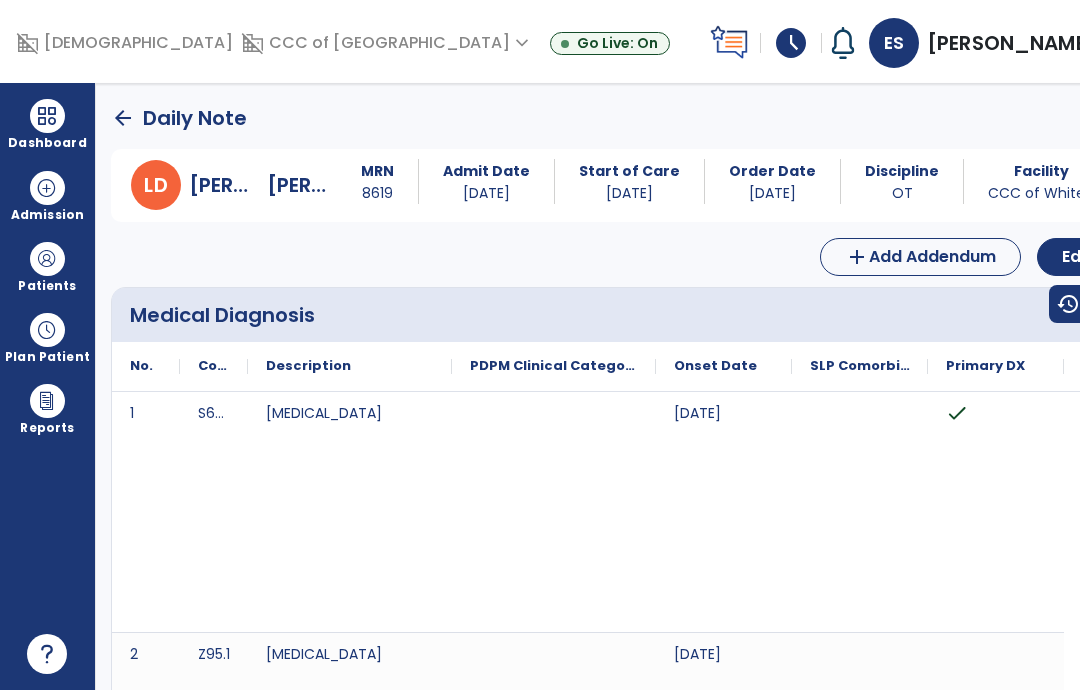 scroll, scrollTop: 0, scrollLeft: 0, axis: both 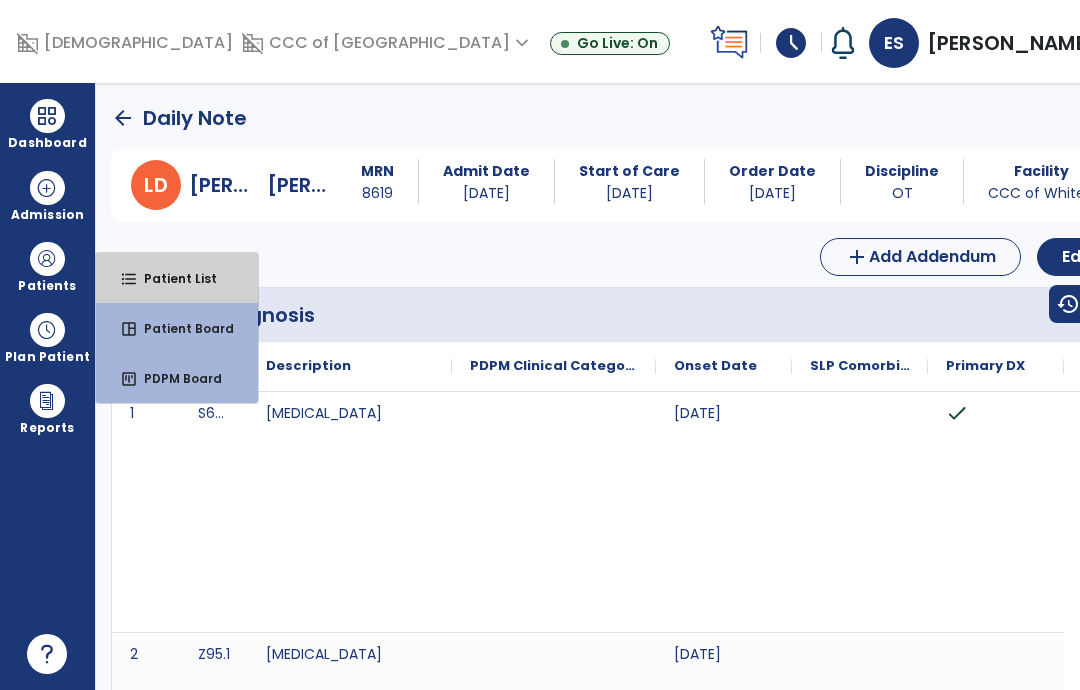 click on "format_list_bulleted  Patient List" at bounding box center [177, 278] 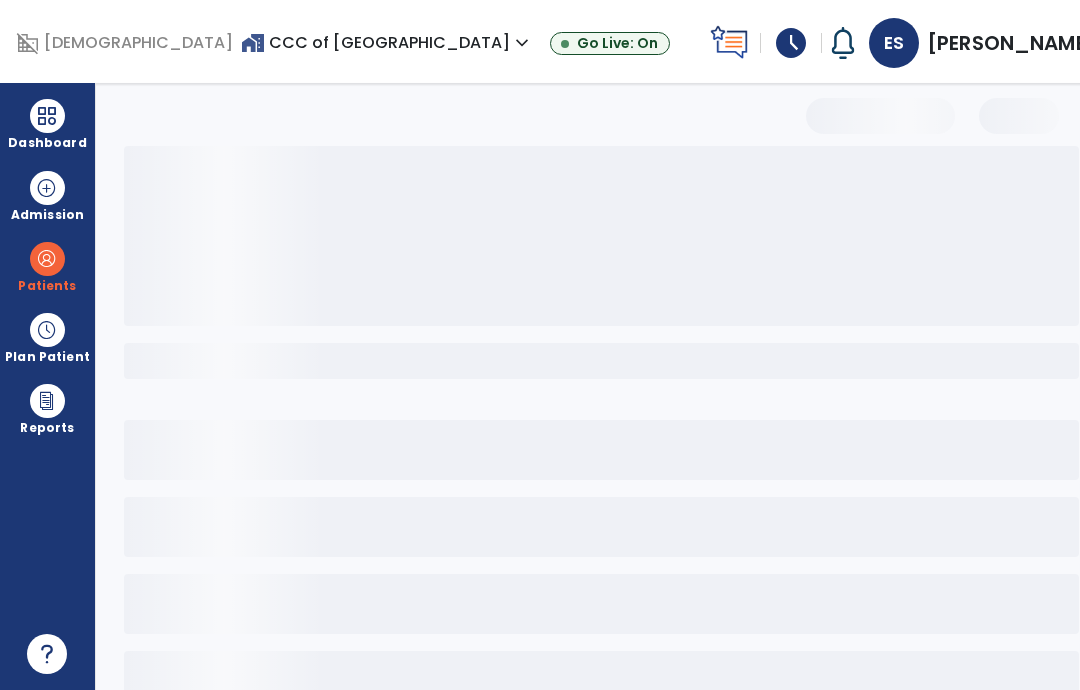 select on "***" 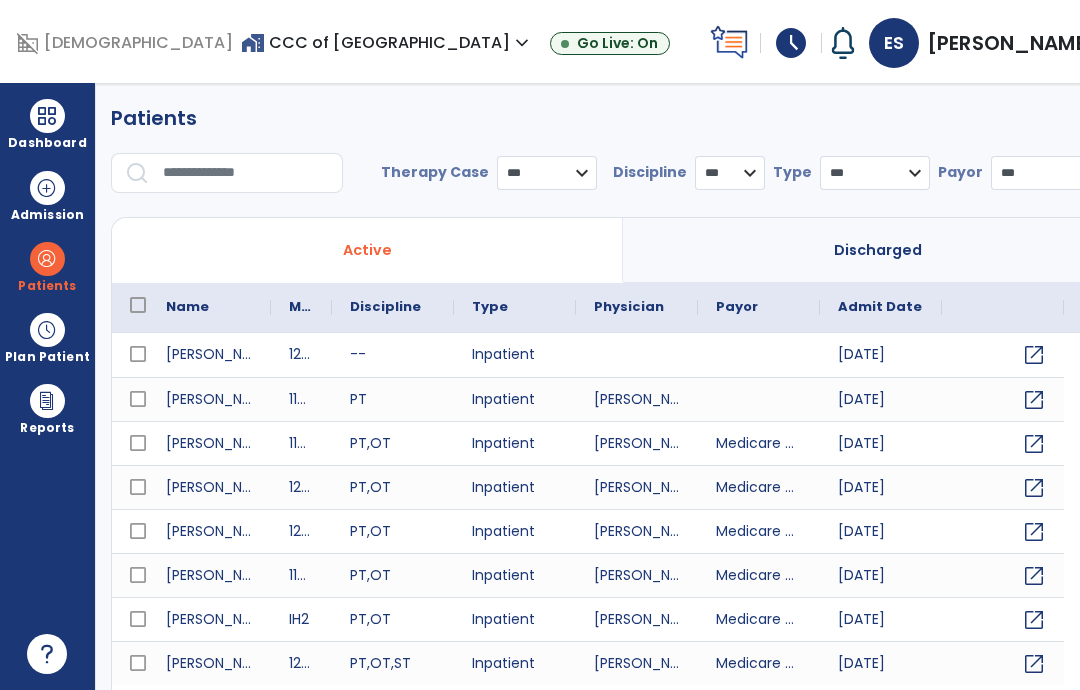 click at bounding box center [246, 173] 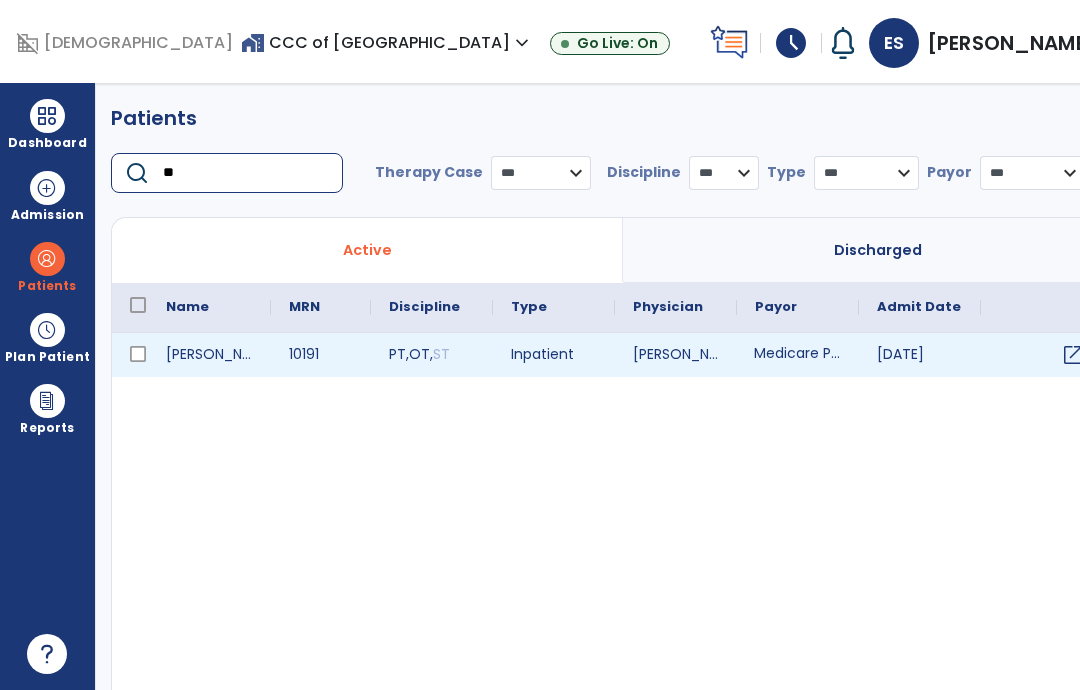 type on "**" 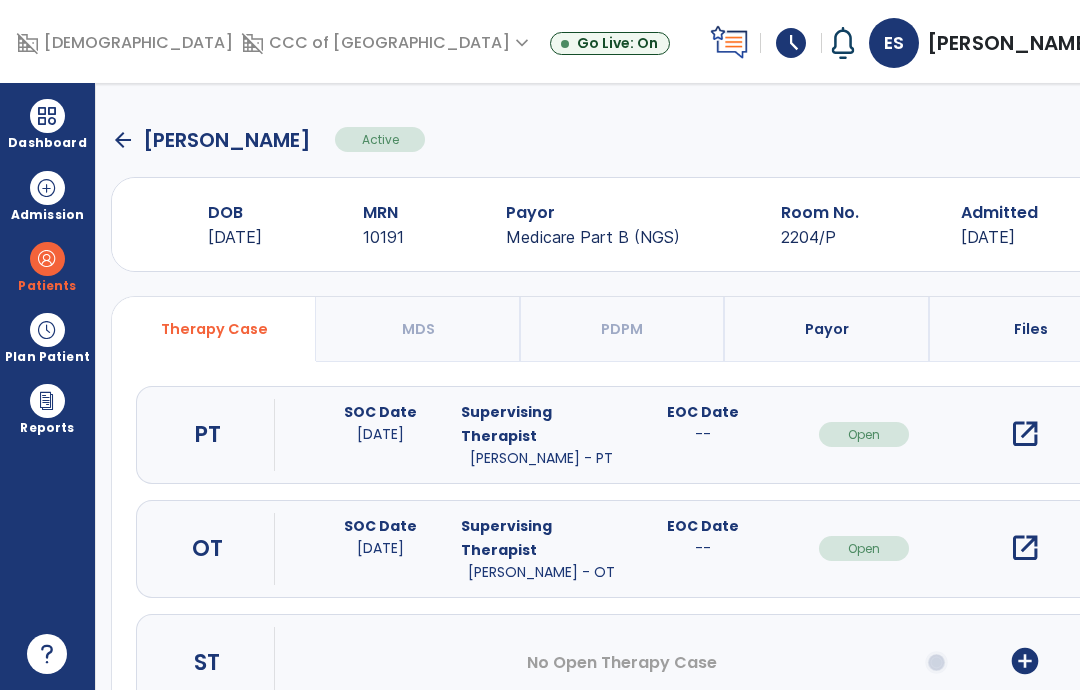 click on "open_in_new" at bounding box center [1025, 548] 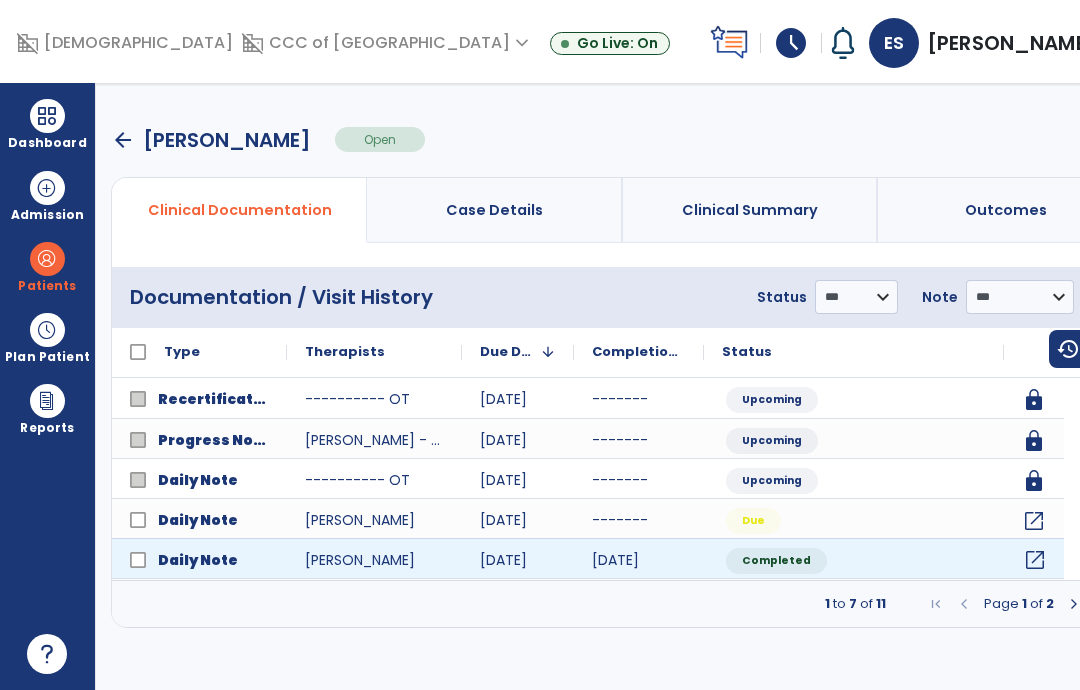 click on "open_in_new" 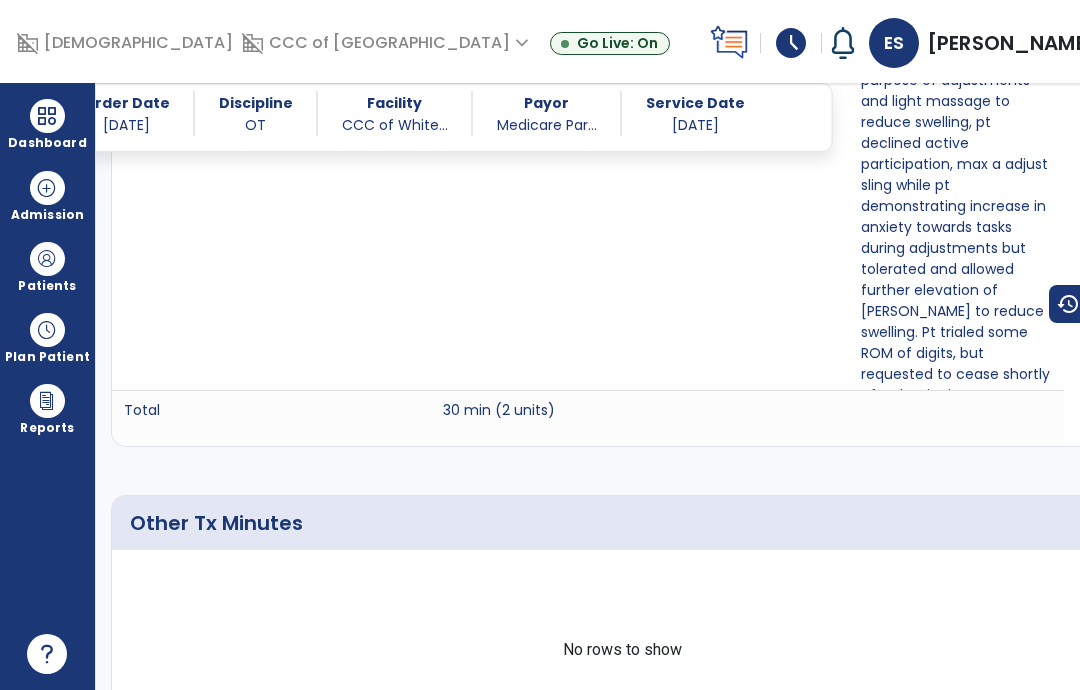 scroll, scrollTop: 4007, scrollLeft: 0, axis: vertical 